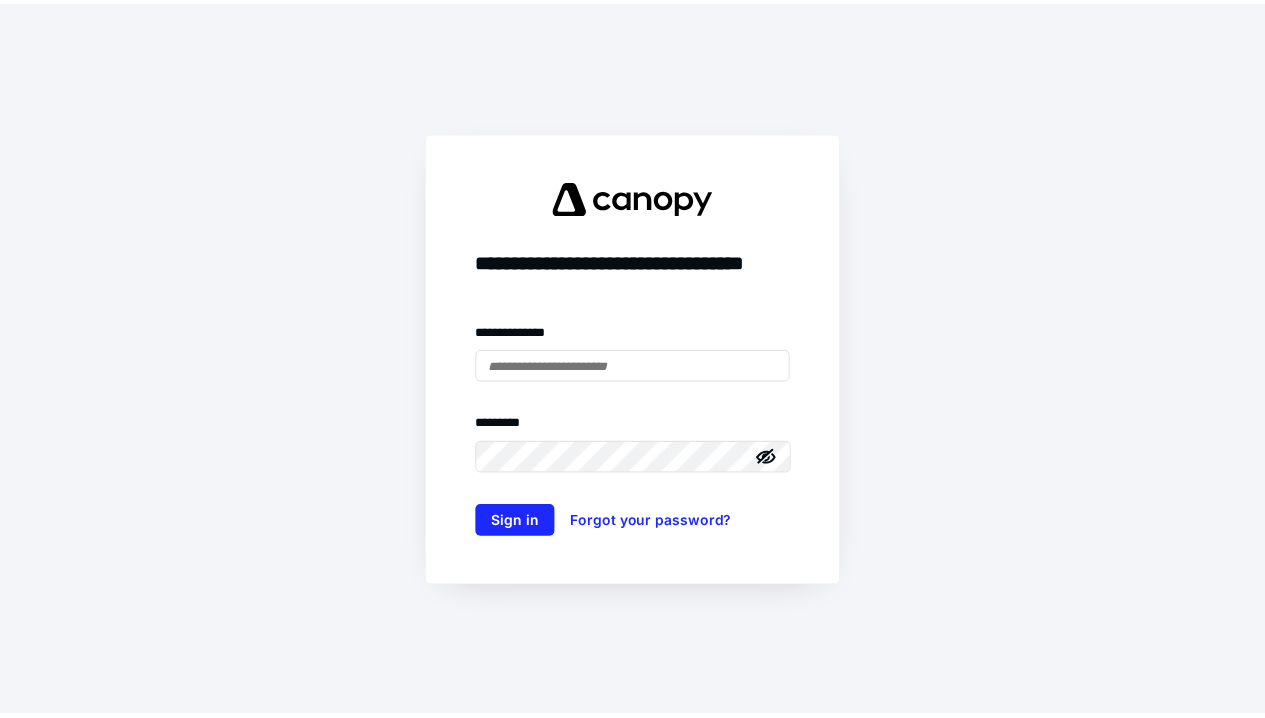 scroll, scrollTop: 0, scrollLeft: 0, axis: both 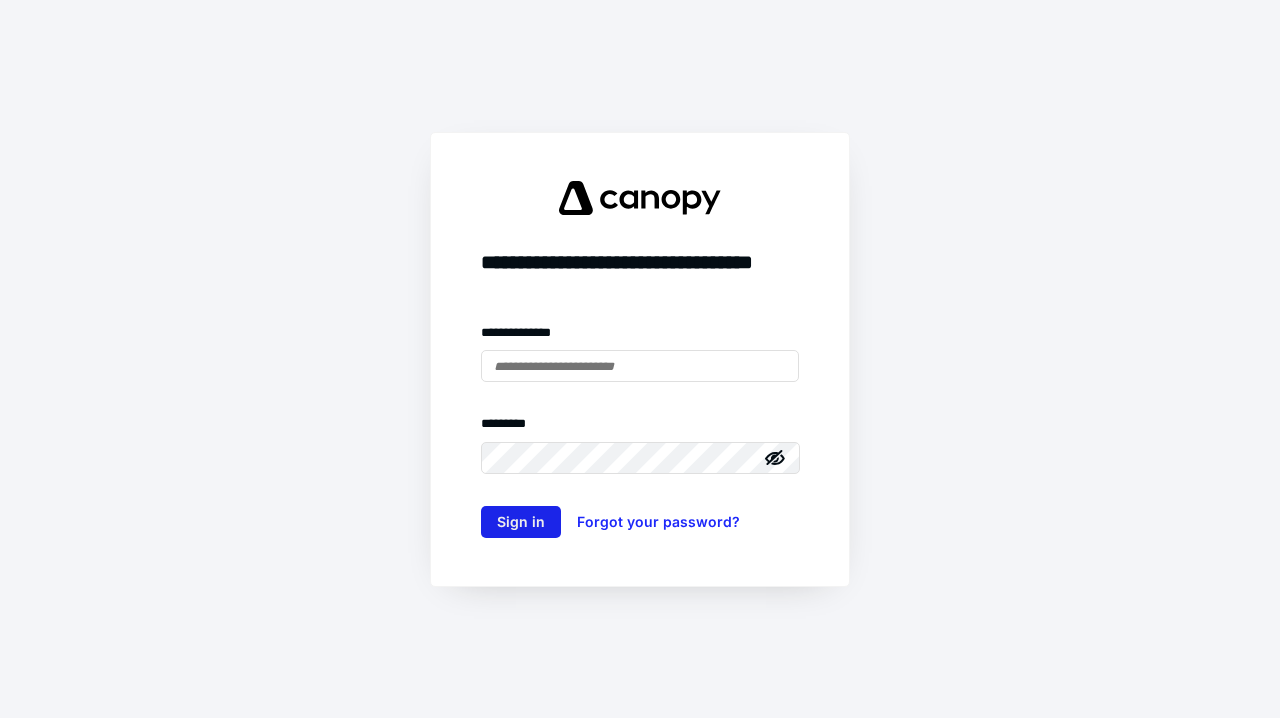 type on "**********" 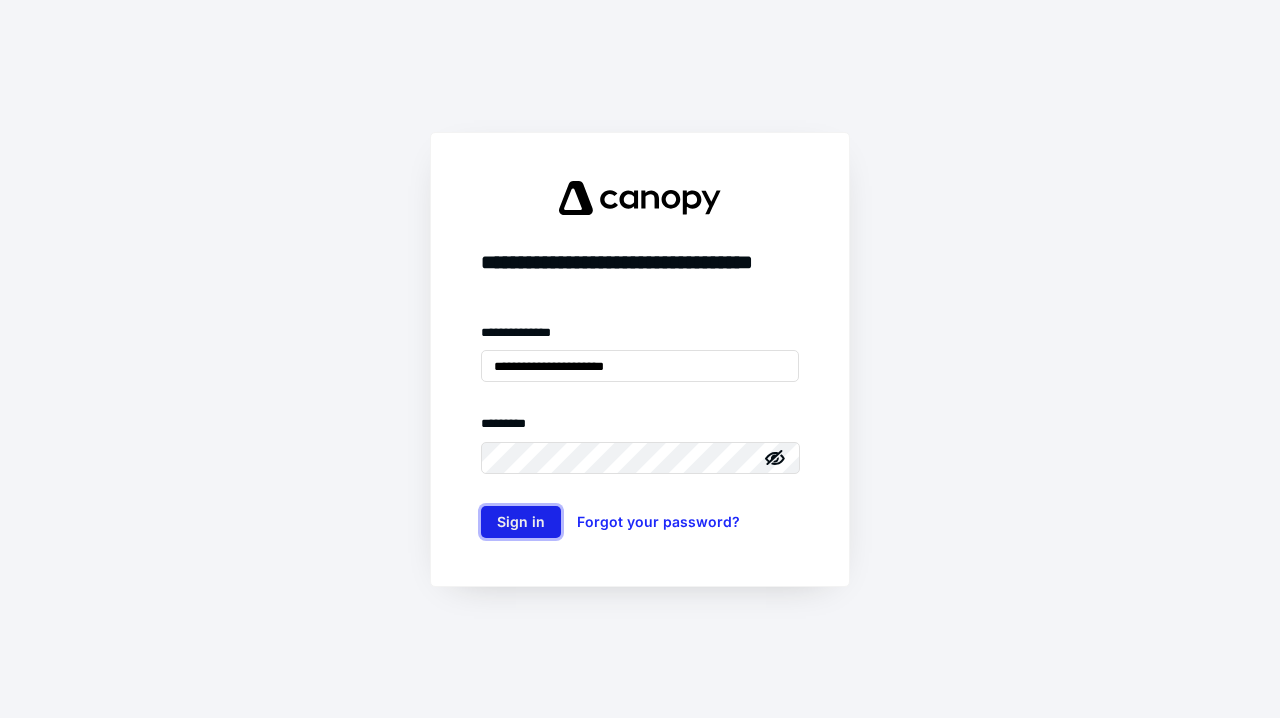 click on "Sign in" at bounding box center (521, 522) 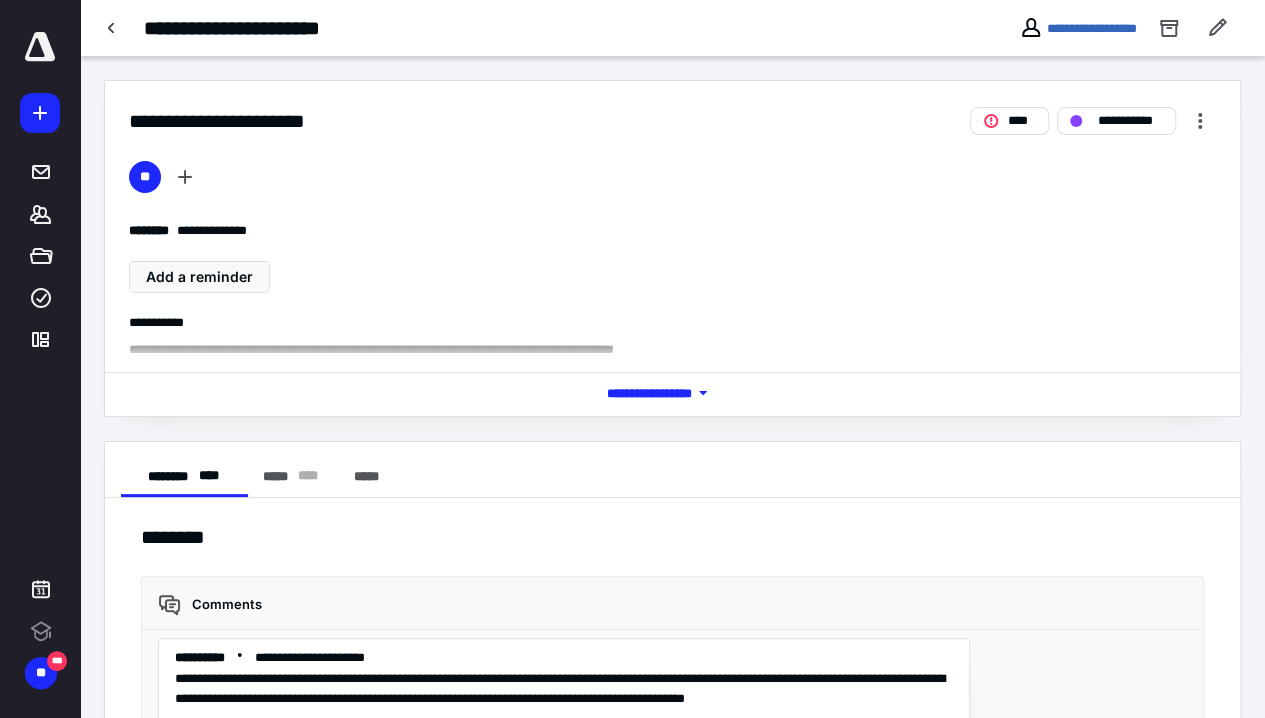 scroll, scrollTop: 1555, scrollLeft: 0, axis: vertical 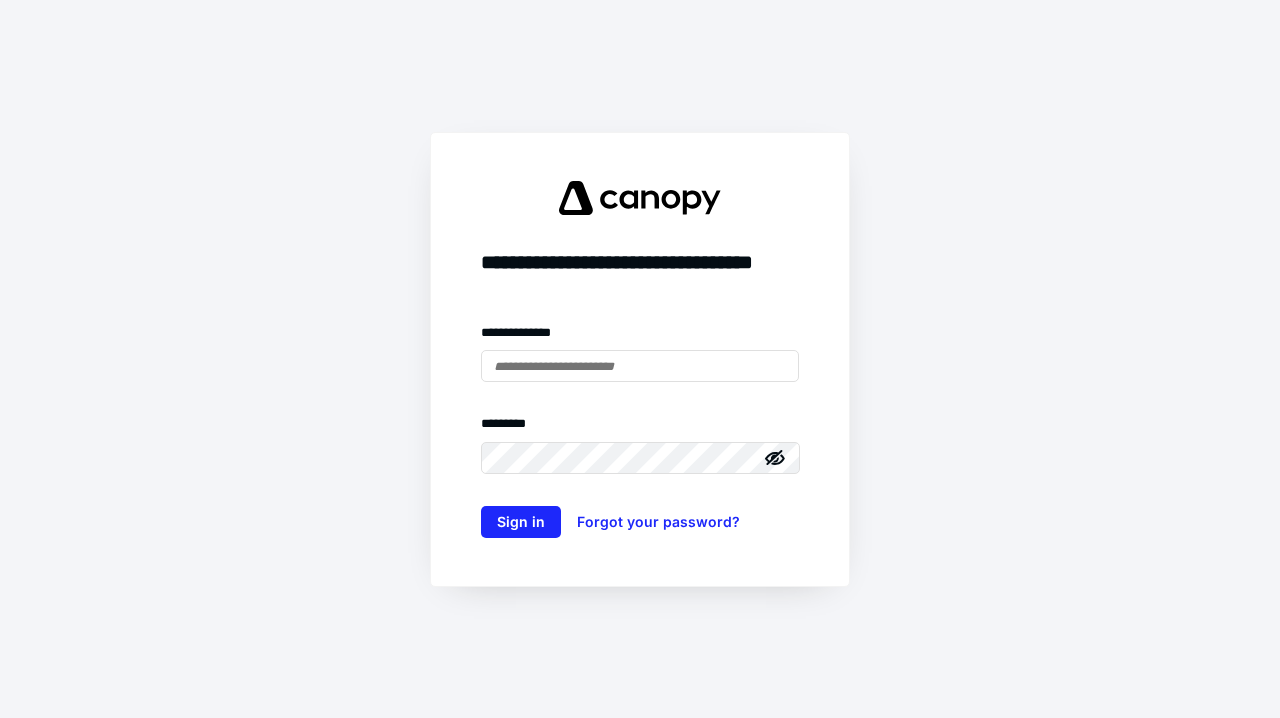 type on "**********" 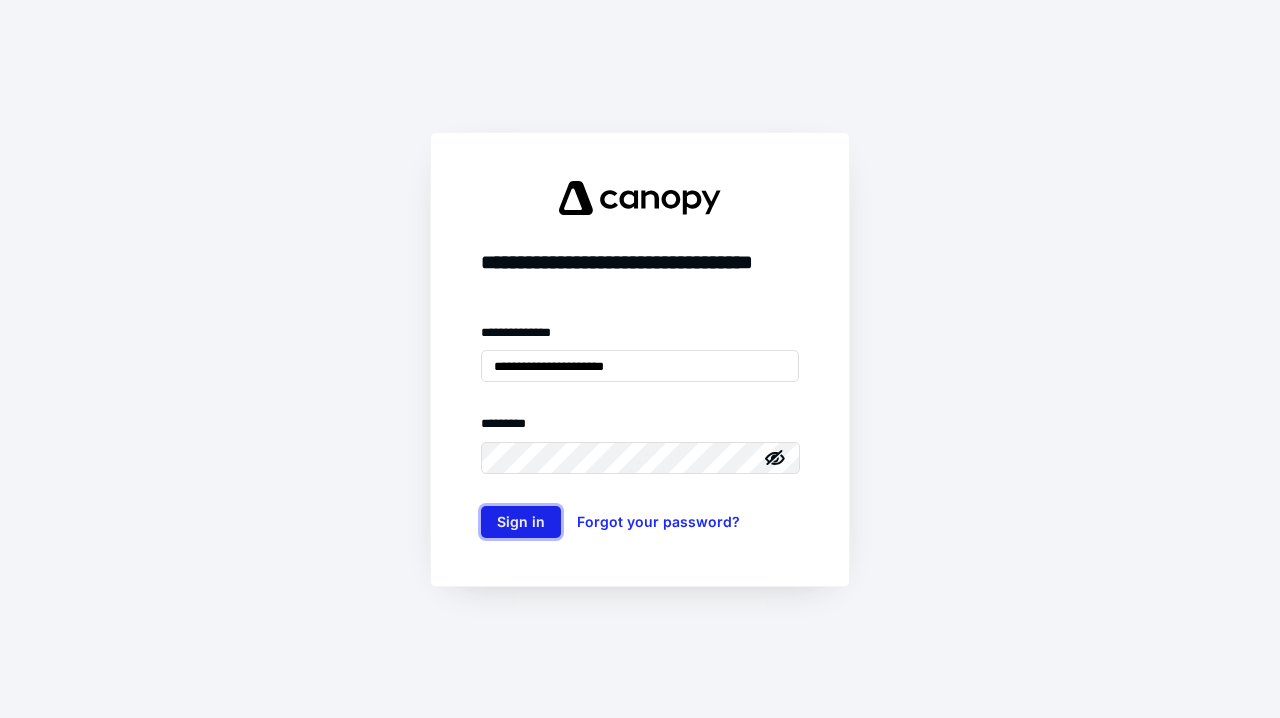 click on "Sign in" at bounding box center (521, 522) 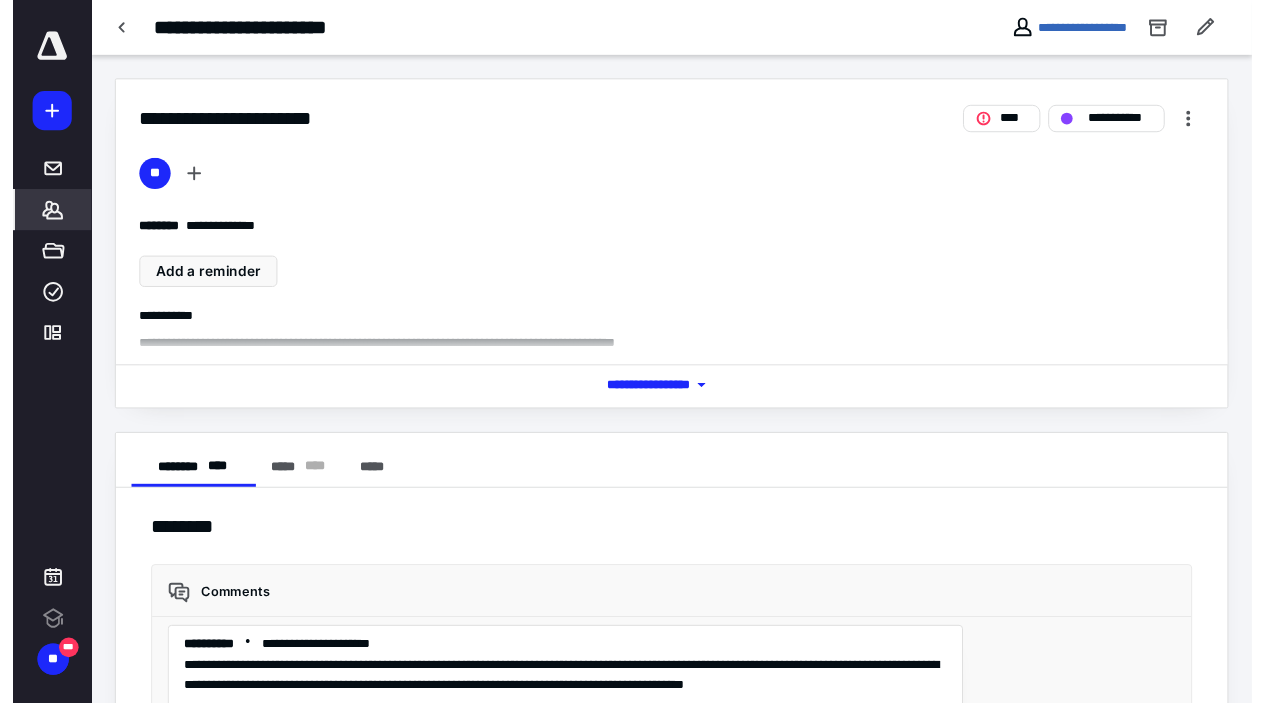 scroll, scrollTop: 1555, scrollLeft: 0, axis: vertical 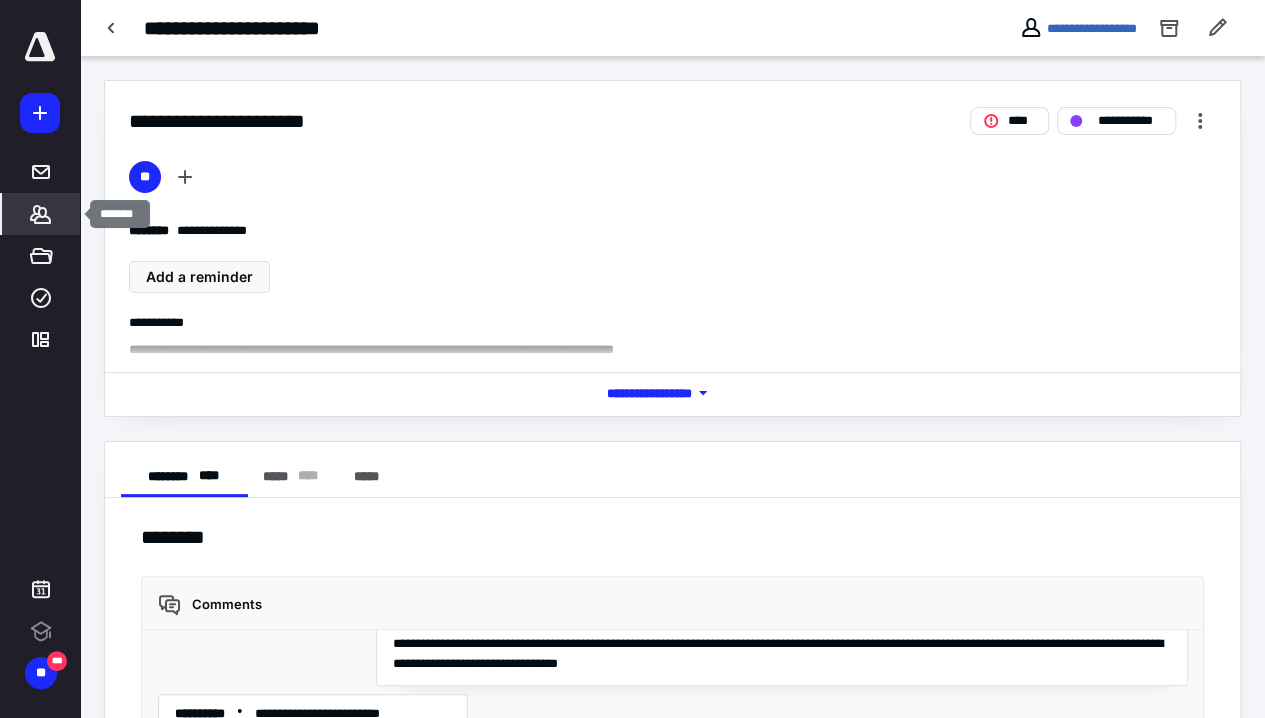 click 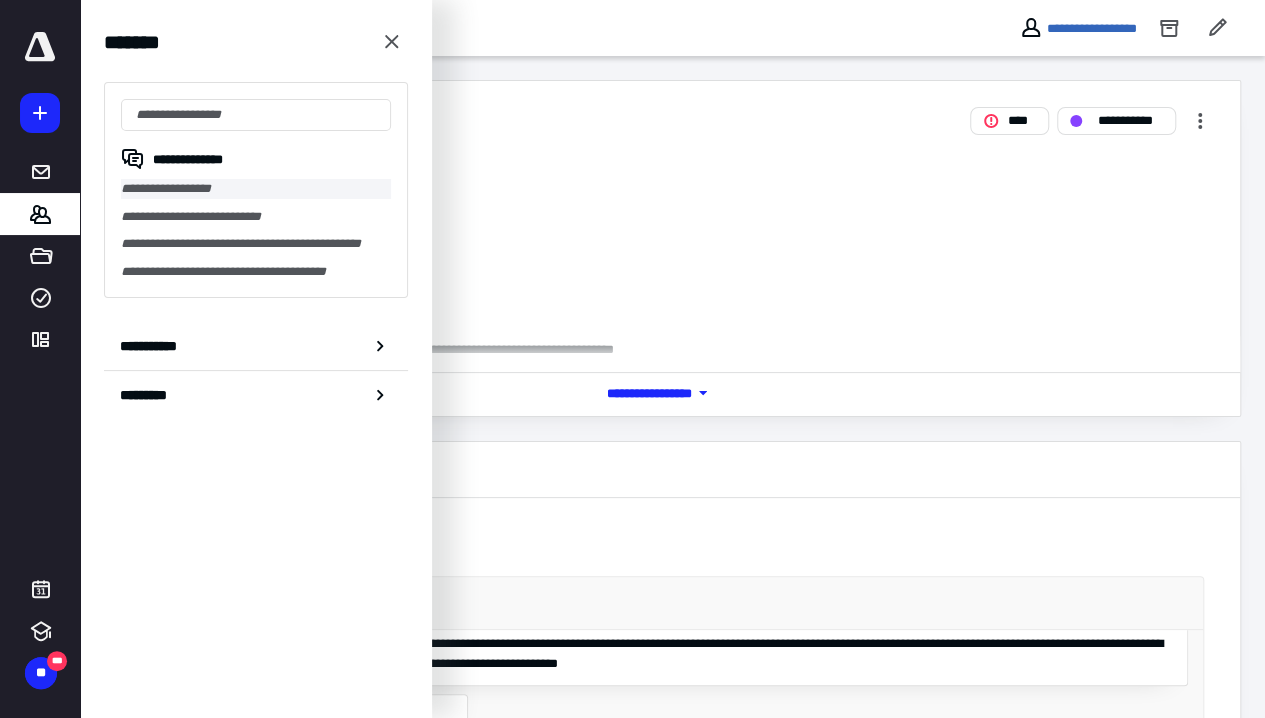 click on "**********" at bounding box center (256, 189) 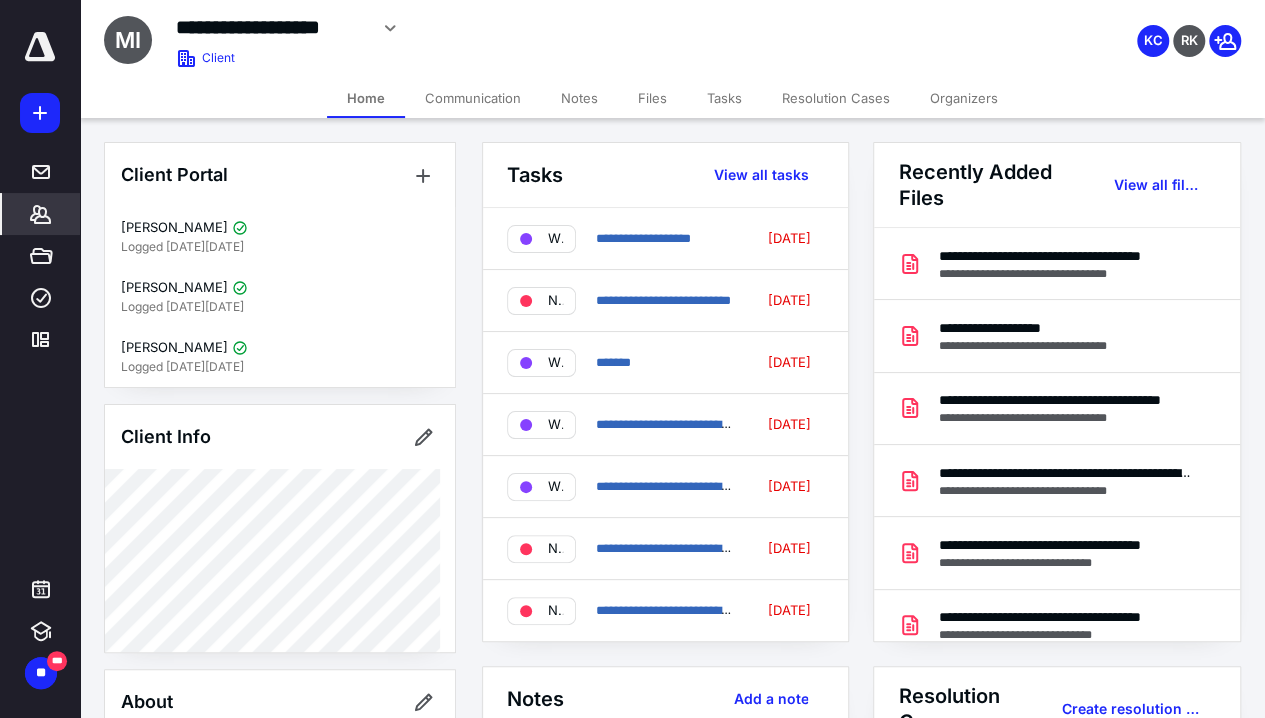 click on "Tasks" at bounding box center (724, 98) 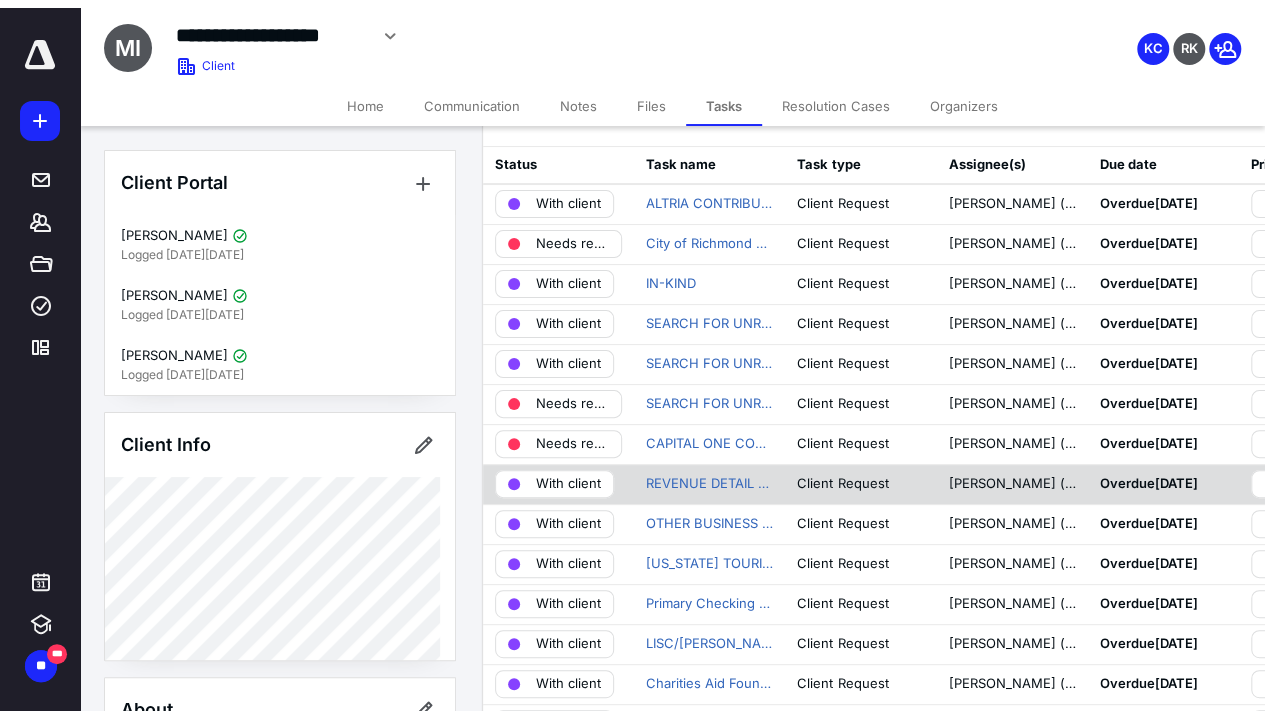 scroll, scrollTop: 0, scrollLeft: 0, axis: both 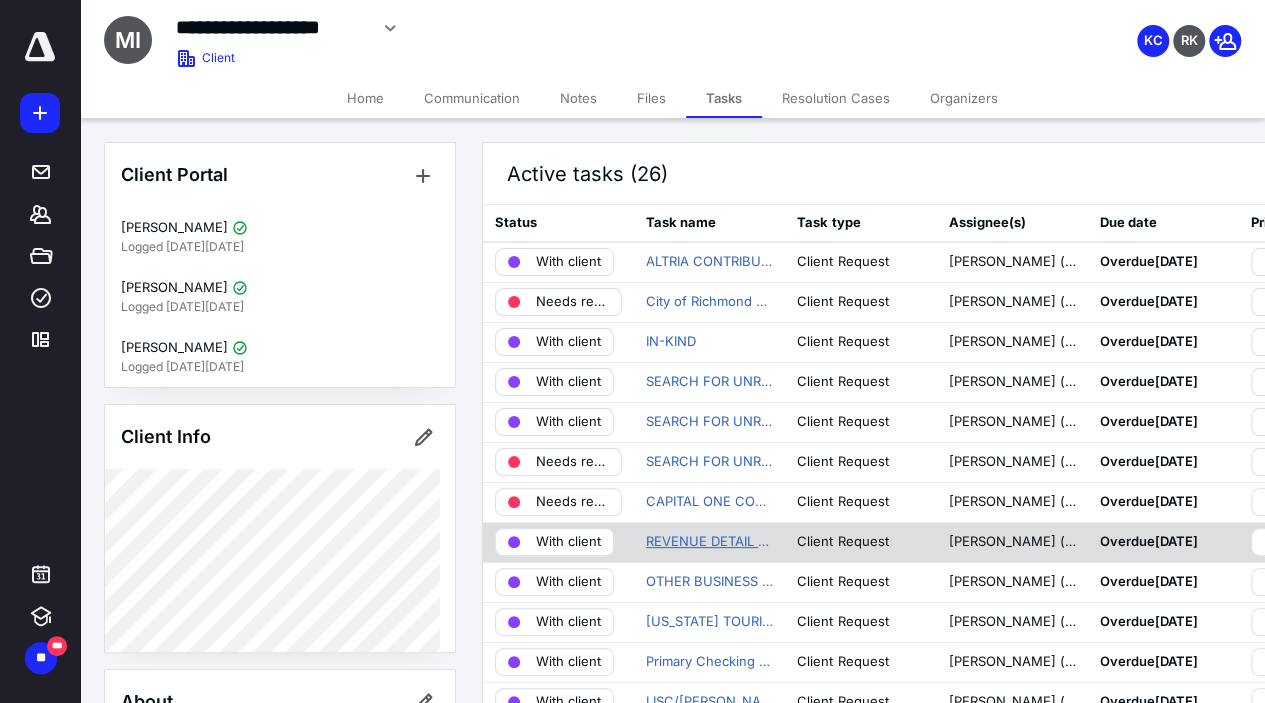 click on "REVENUE DETAIL TESTING" at bounding box center [709, 542] 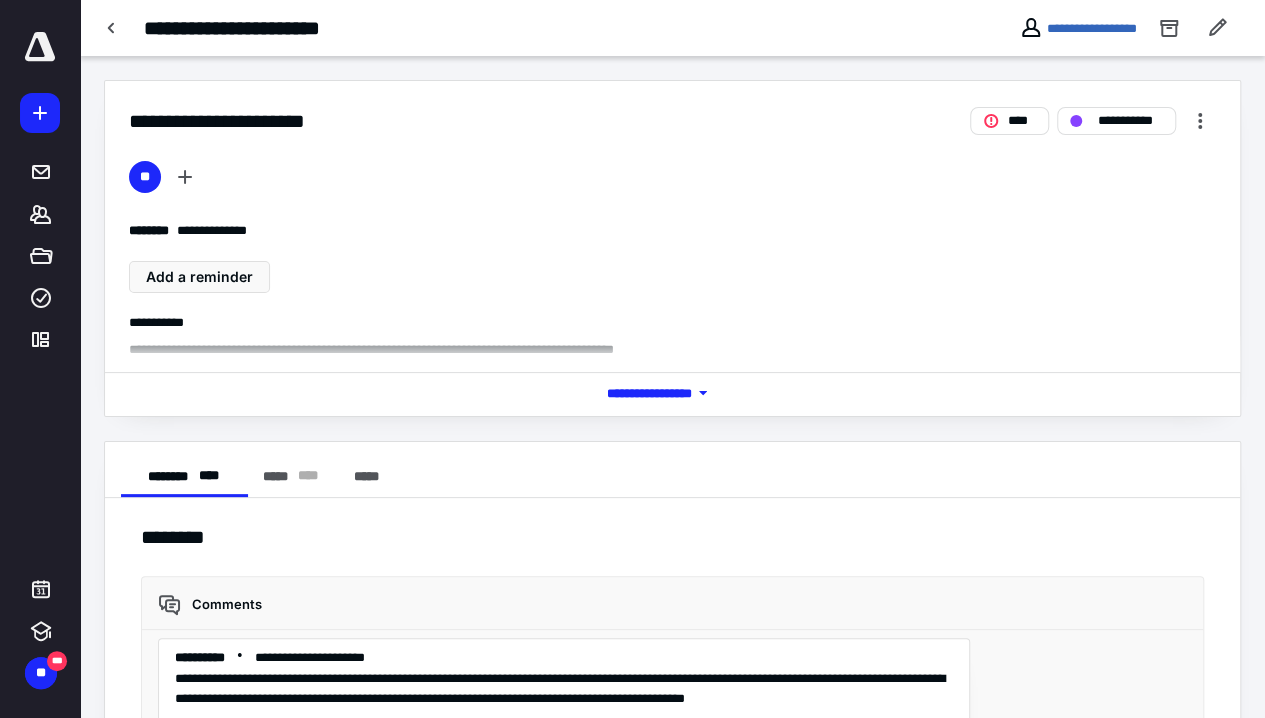 scroll, scrollTop: 1555, scrollLeft: 0, axis: vertical 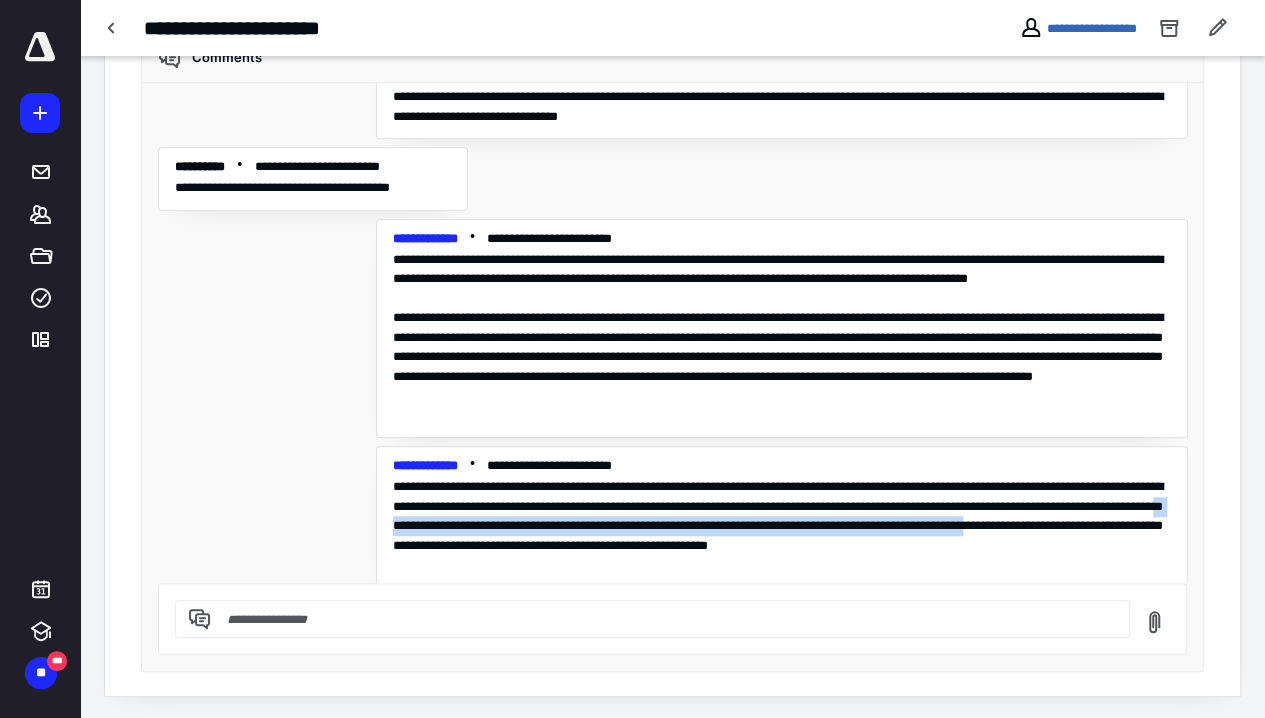 drag, startPoint x: 701, startPoint y: 529, endPoint x: 722, endPoint y: 514, distance: 25.806976 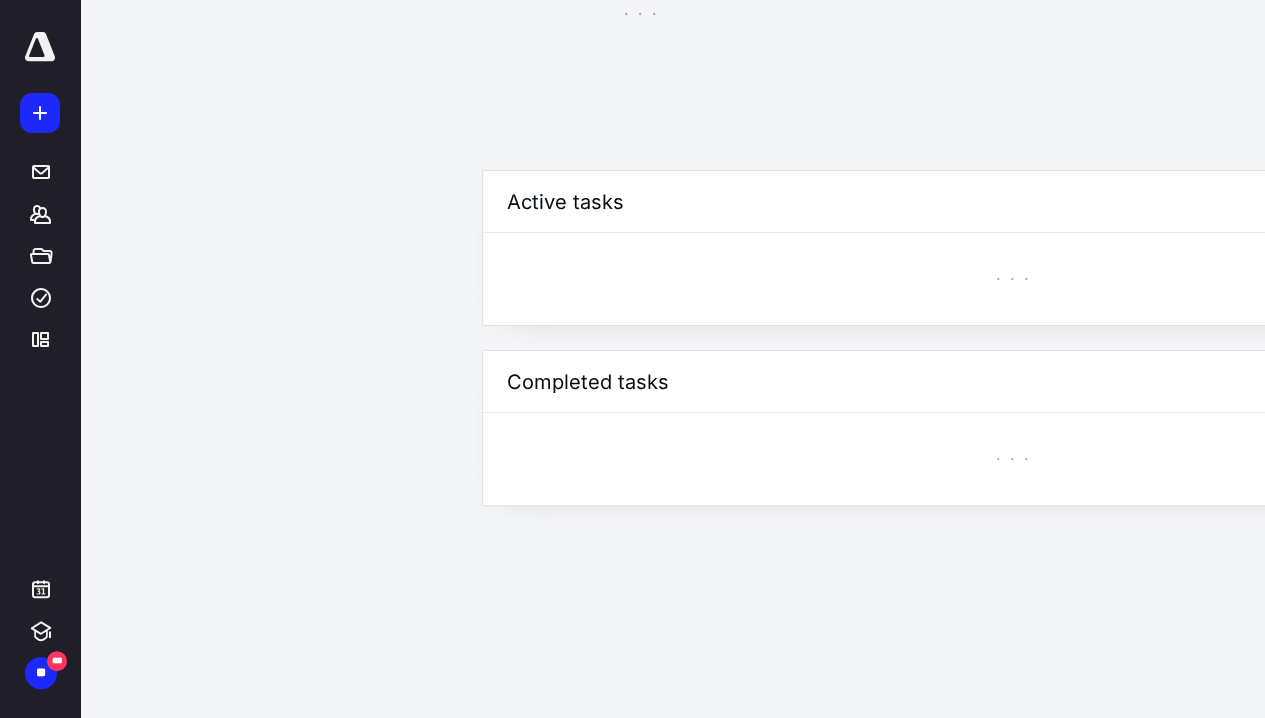 scroll, scrollTop: 0, scrollLeft: 0, axis: both 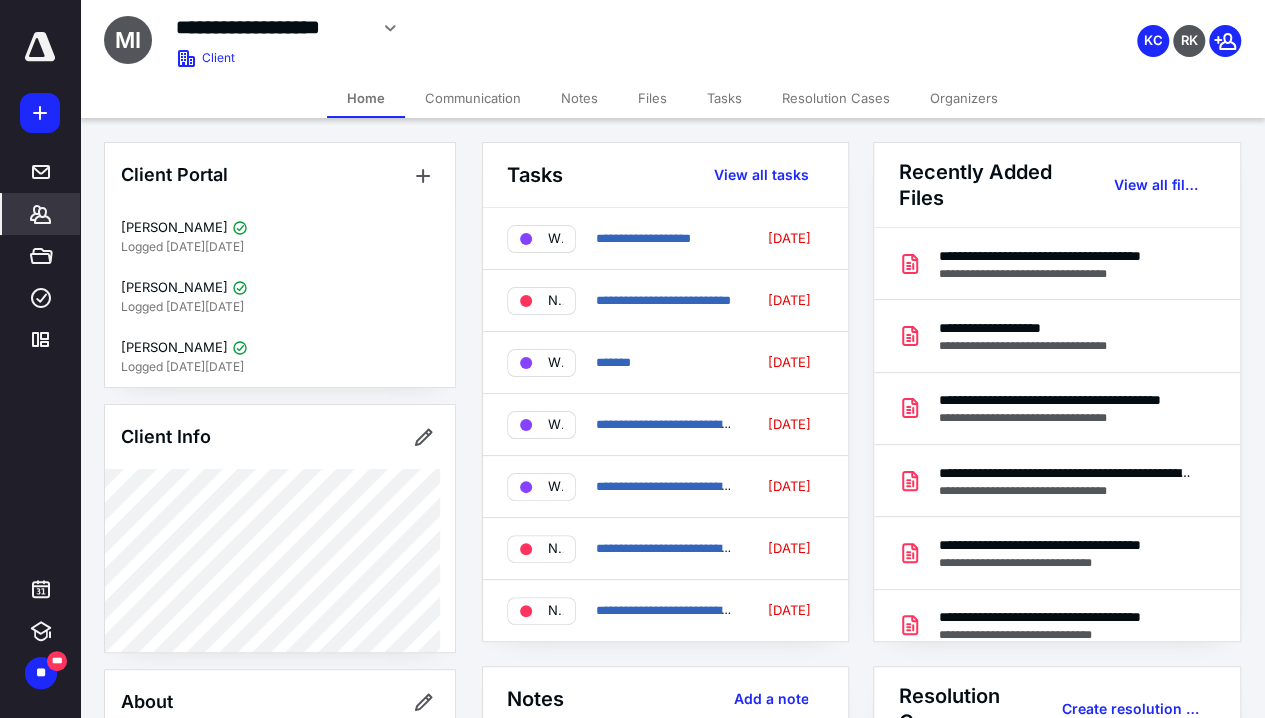 click on "Tasks" at bounding box center [724, 98] 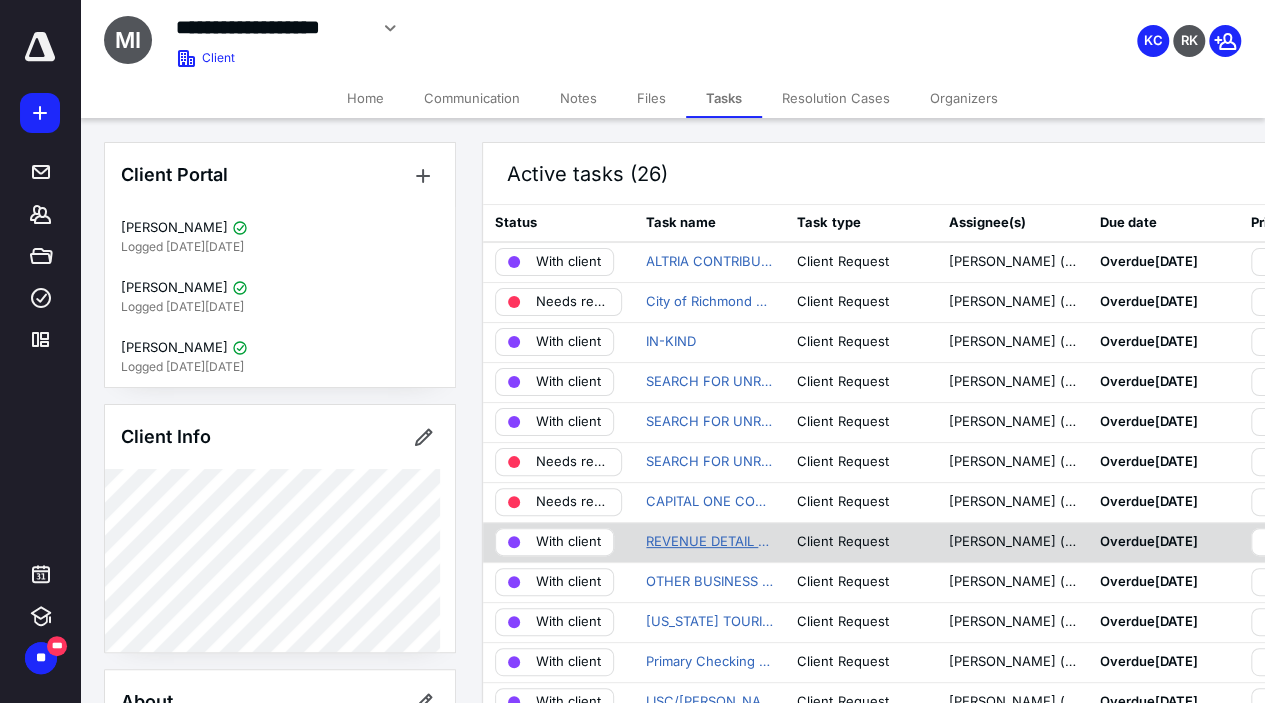 click on "REVENUE DETAIL TESTING" at bounding box center (709, 542) 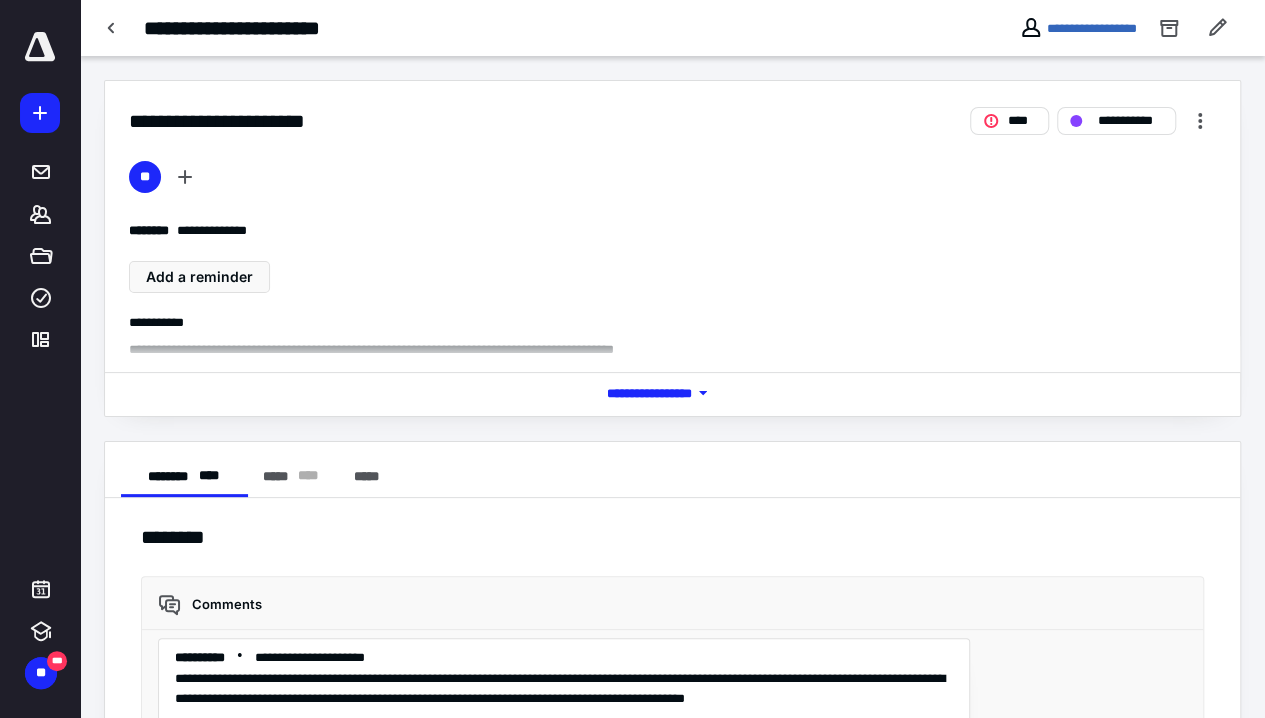 scroll, scrollTop: 1555, scrollLeft: 0, axis: vertical 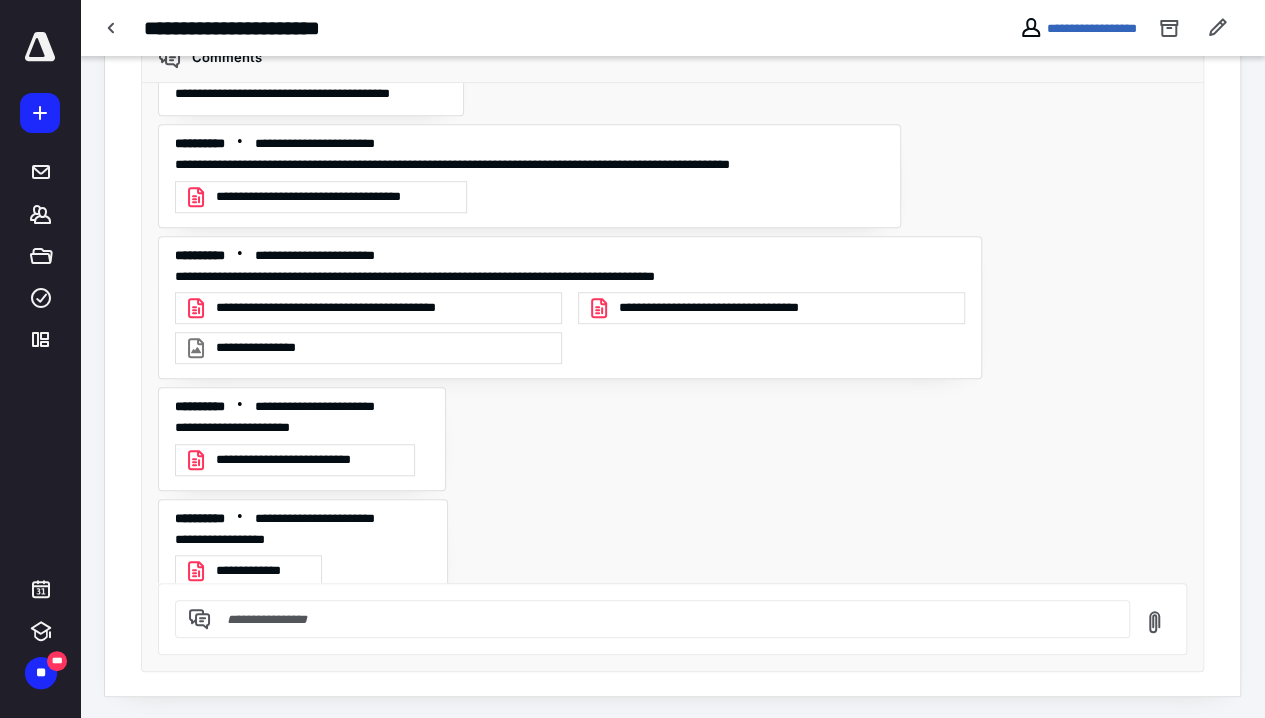 drag, startPoint x: 633, startPoint y: 351, endPoint x: 659, endPoint y: 336, distance: 30.016663 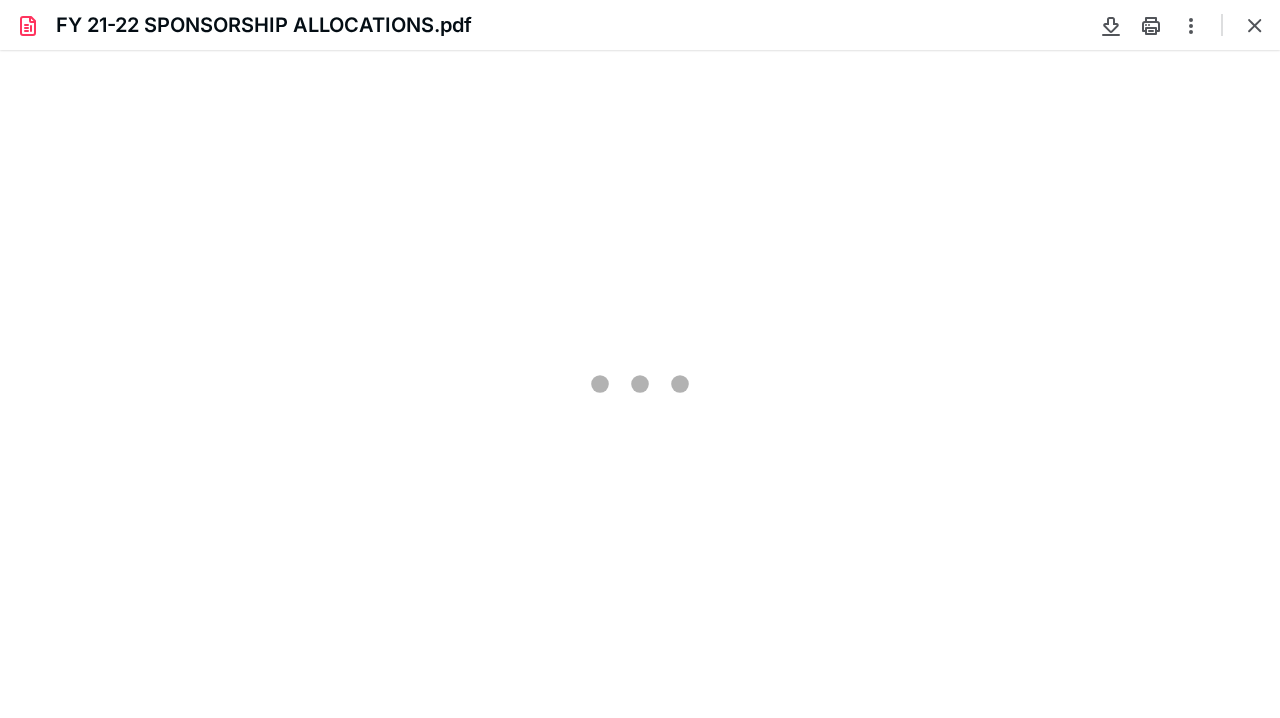 scroll, scrollTop: 0, scrollLeft: 0, axis: both 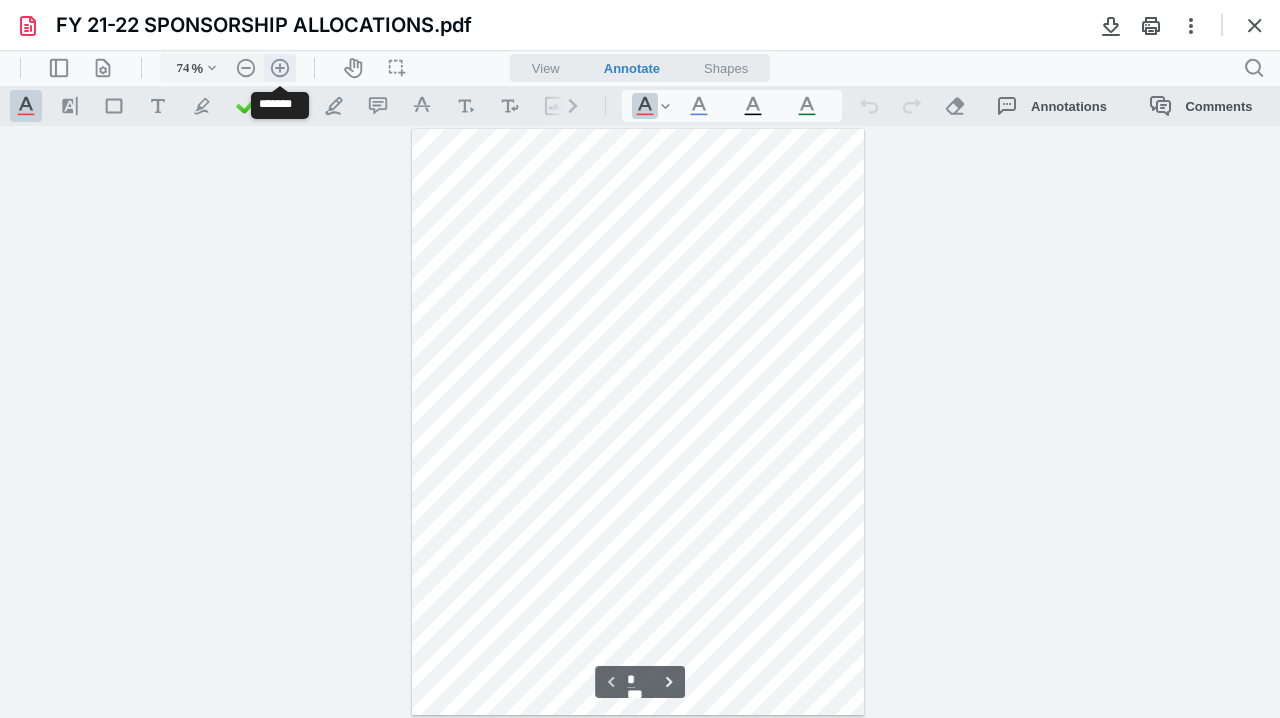 click on ".cls-1{fill:#abb0c4;} icon - header - zoom - in - line" at bounding box center [280, 68] 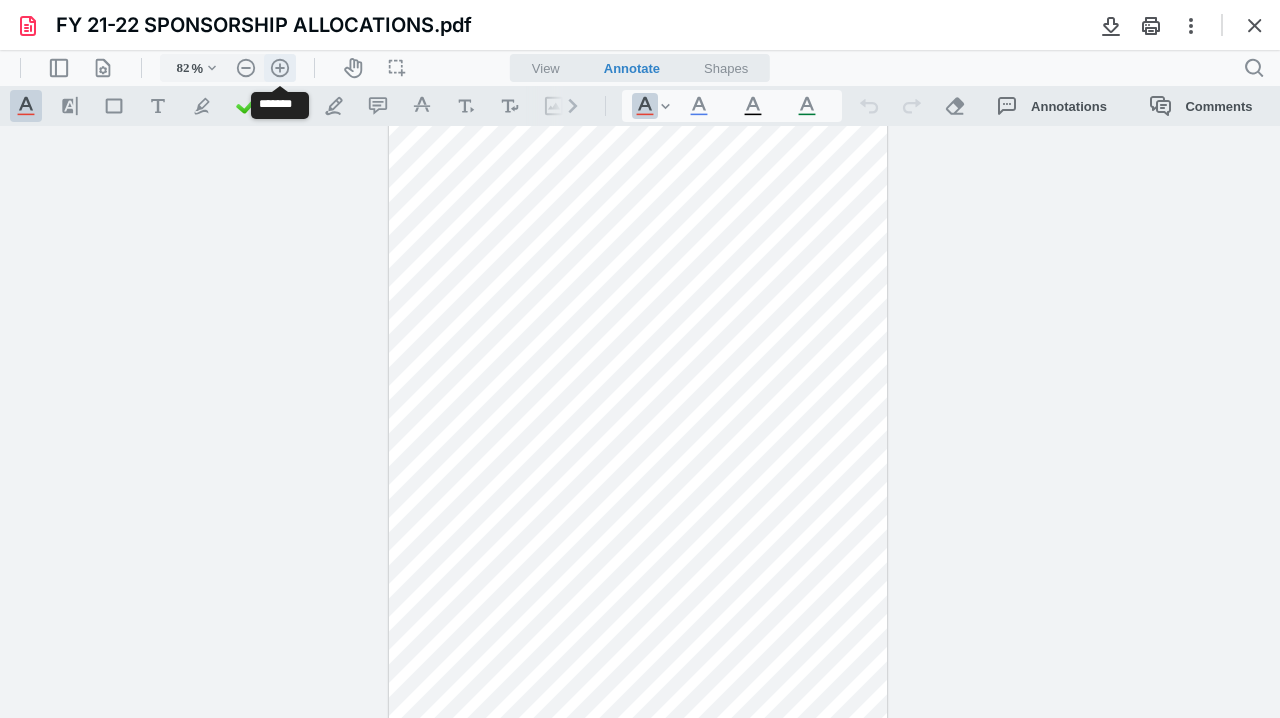click on ".cls-1{fill:#abb0c4;} icon - header - zoom - in - line" at bounding box center [280, 68] 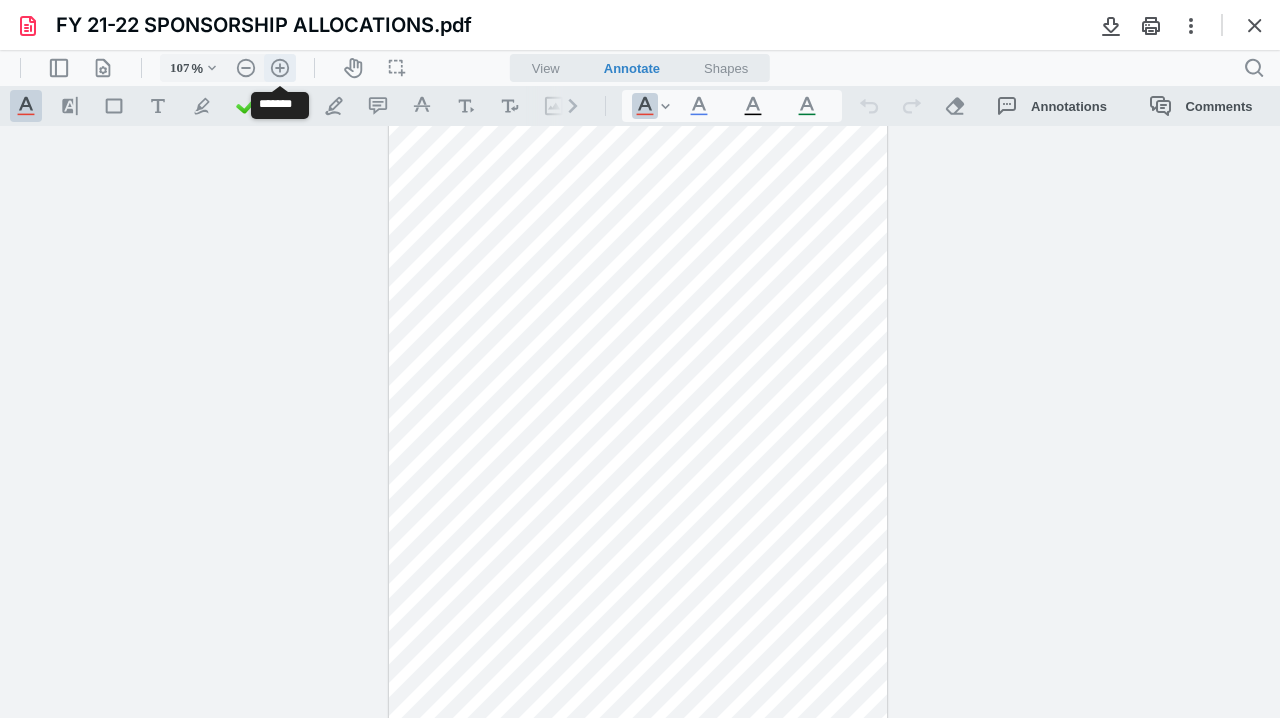 scroll, scrollTop: 113, scrollLeft: 0, axis: vertical 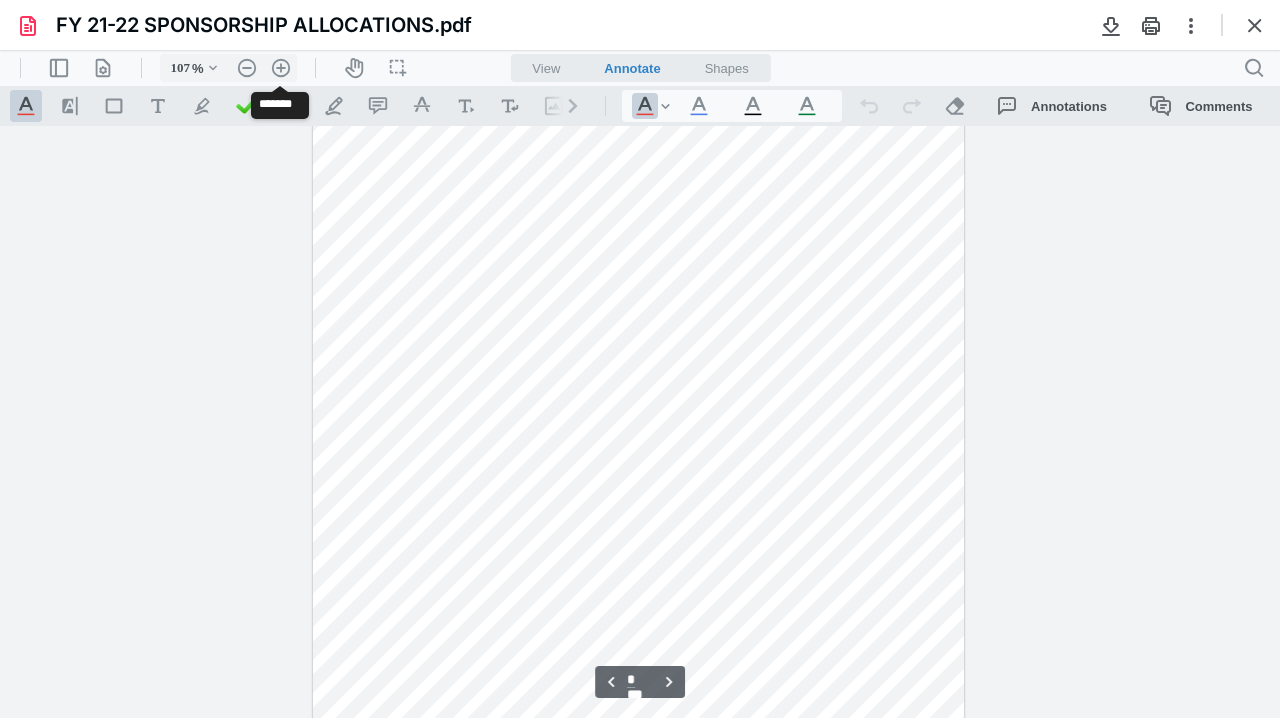 click at bounding box center [639, 402] 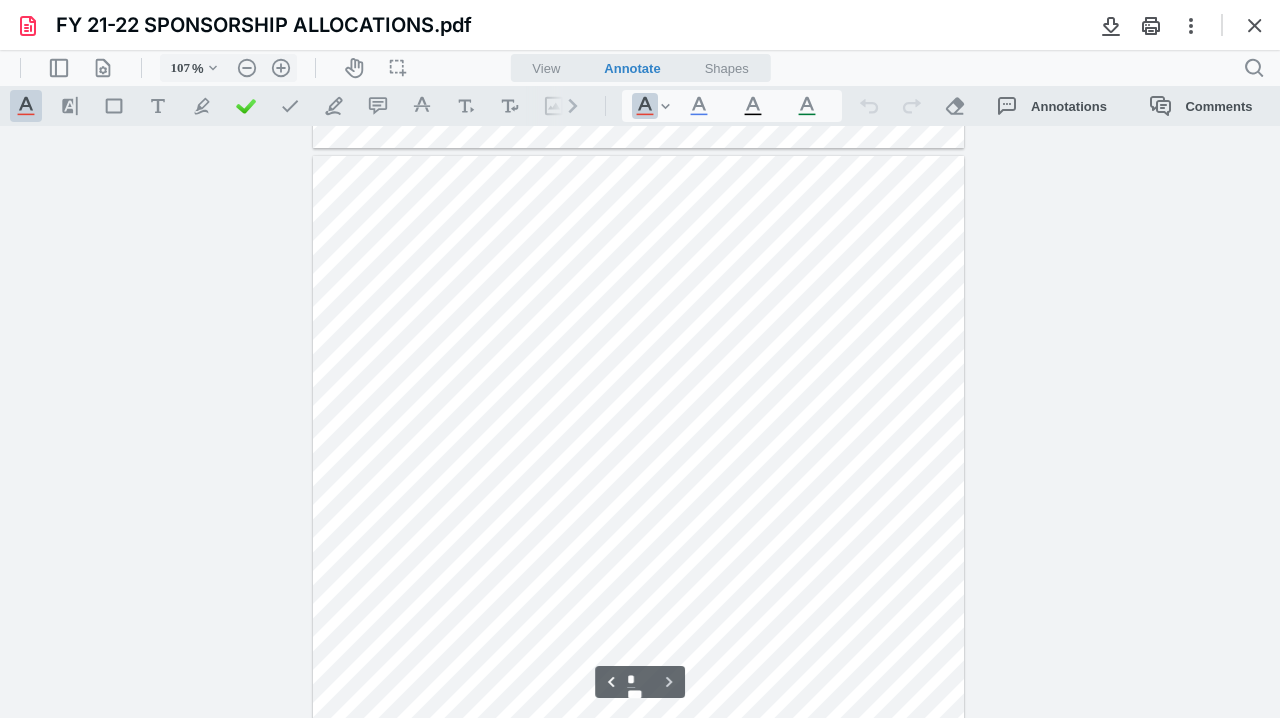 scroll, scrollTop: 1700, scrollLeft: 0, axis: vertical 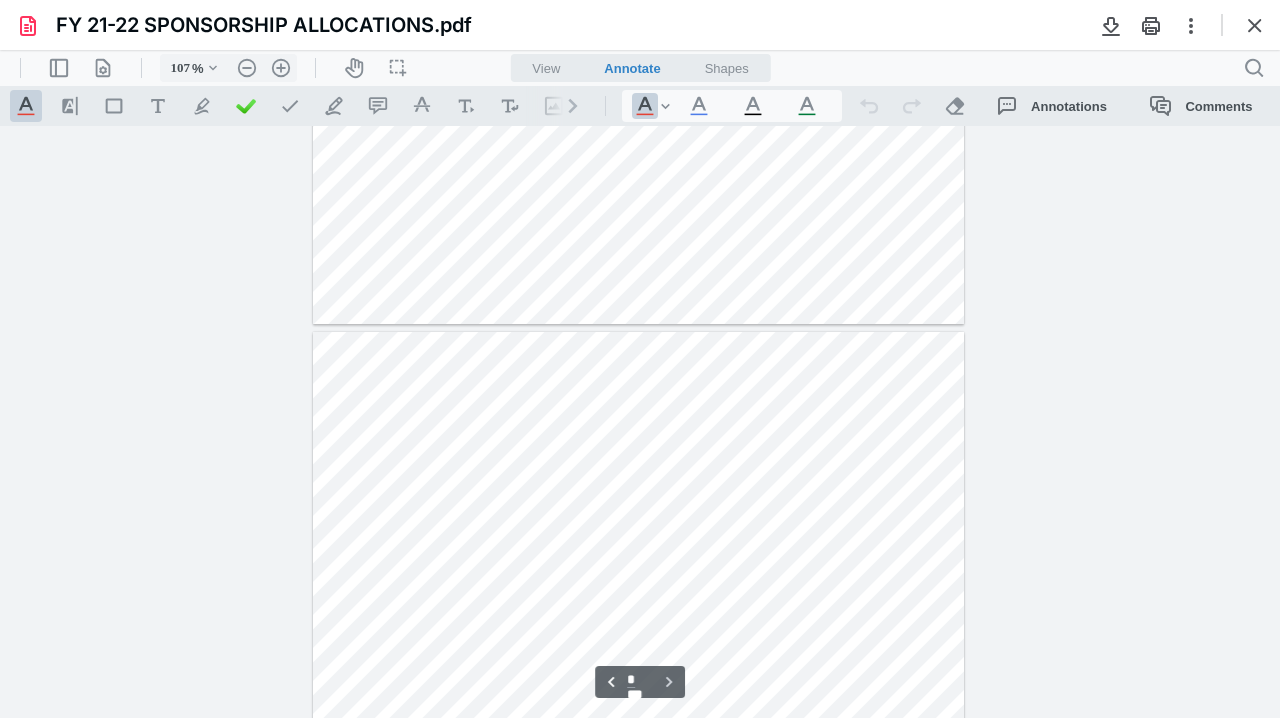 type on "*" 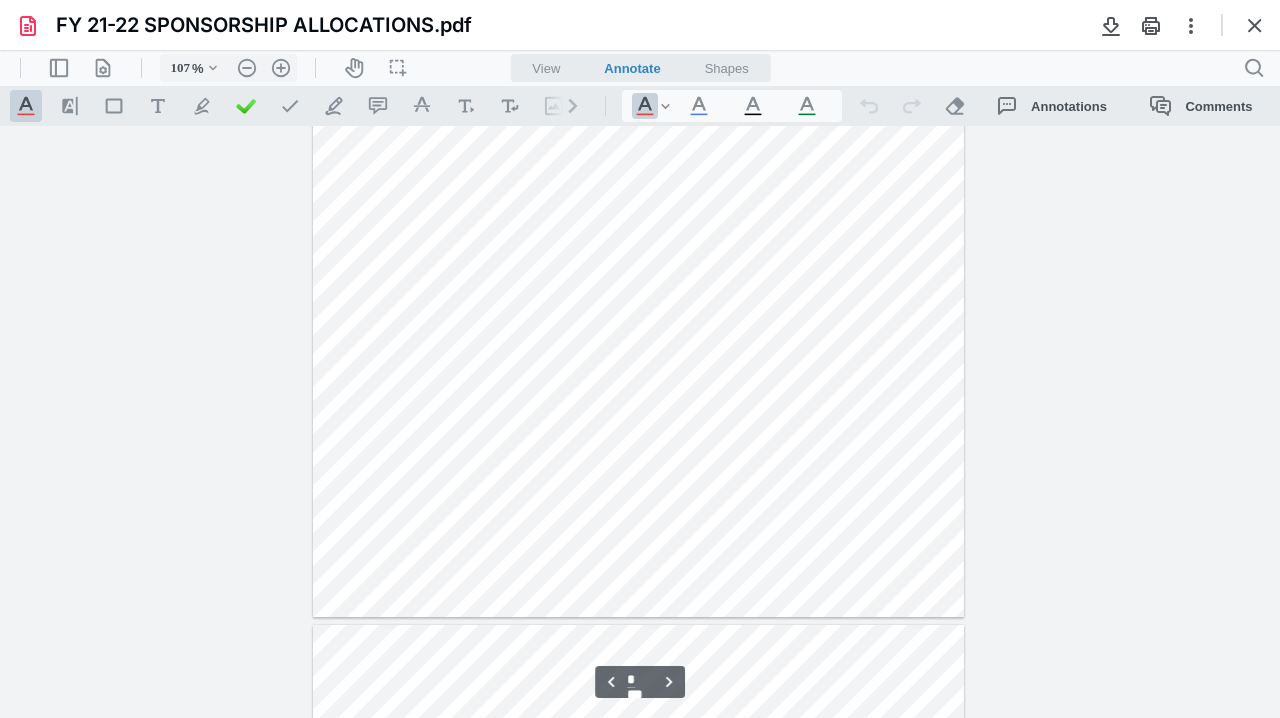 scroll, scrollTop: 1200, scrollLeft: 0, axis: vertical 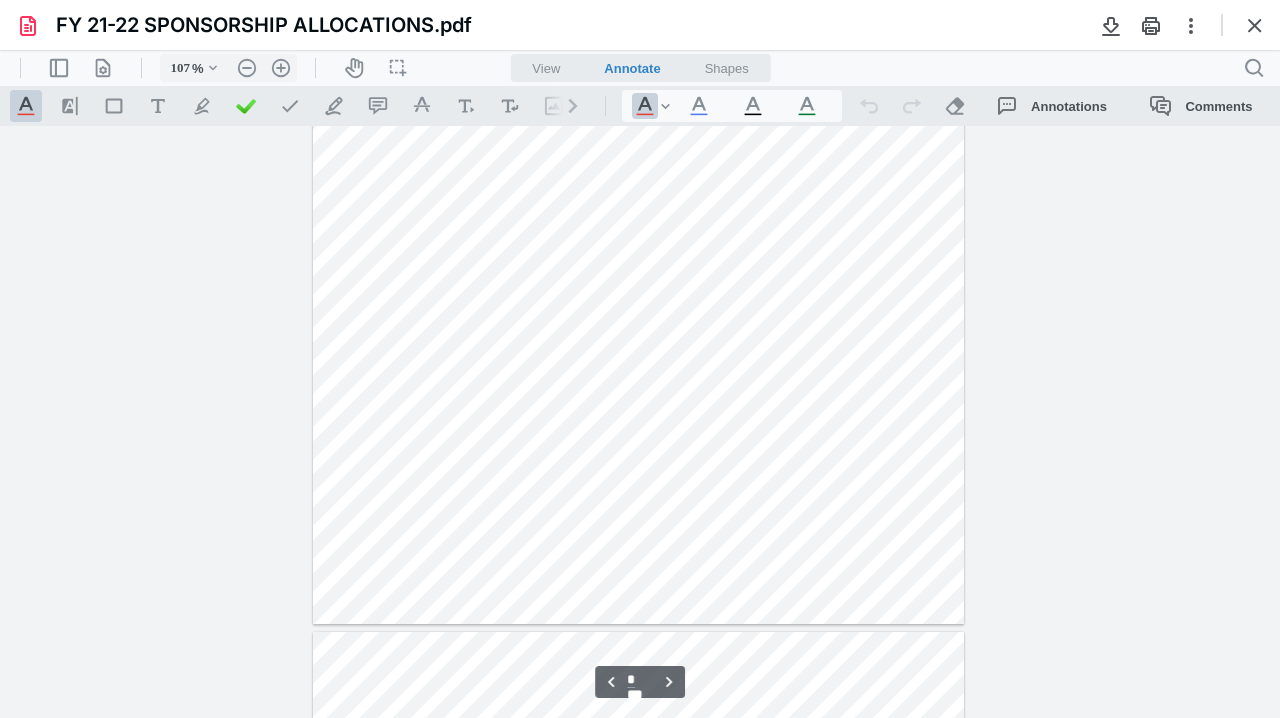 drag, startPoint x: 678, startPoint y: 404, endPoint x: 910, endPoint y: 358, distance: 236.51639 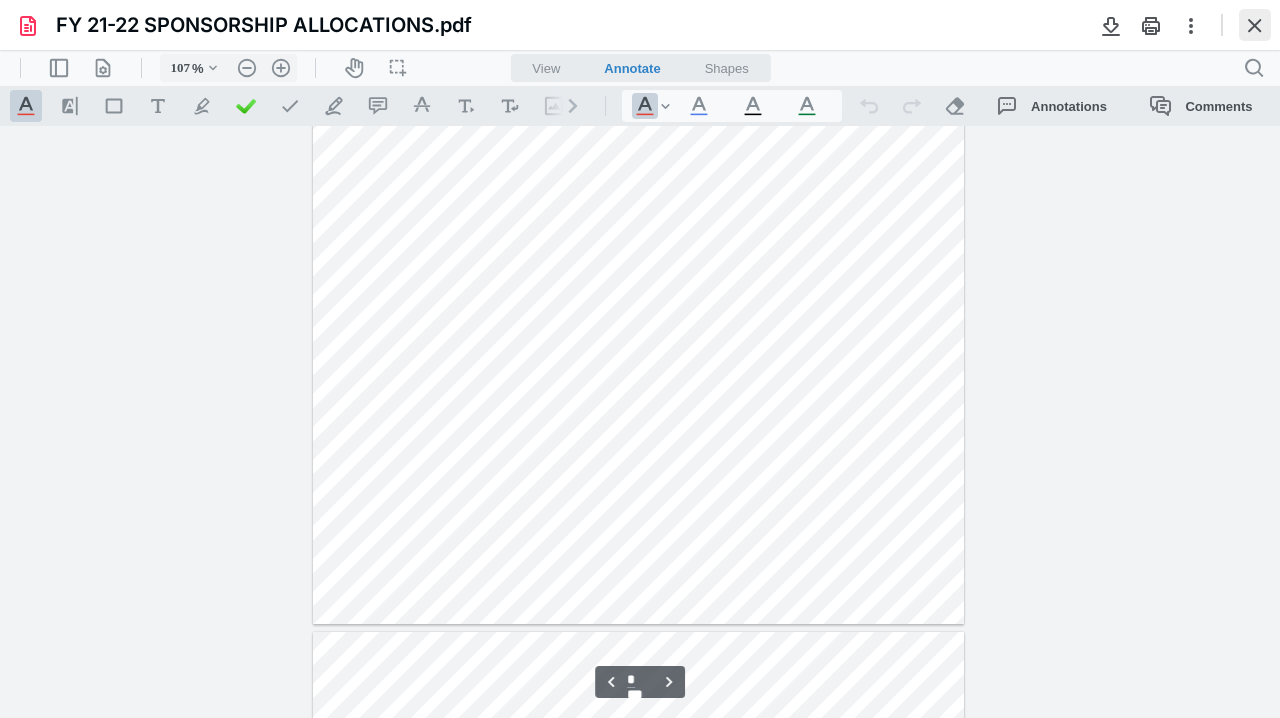click at bounding box center (1255, 25) 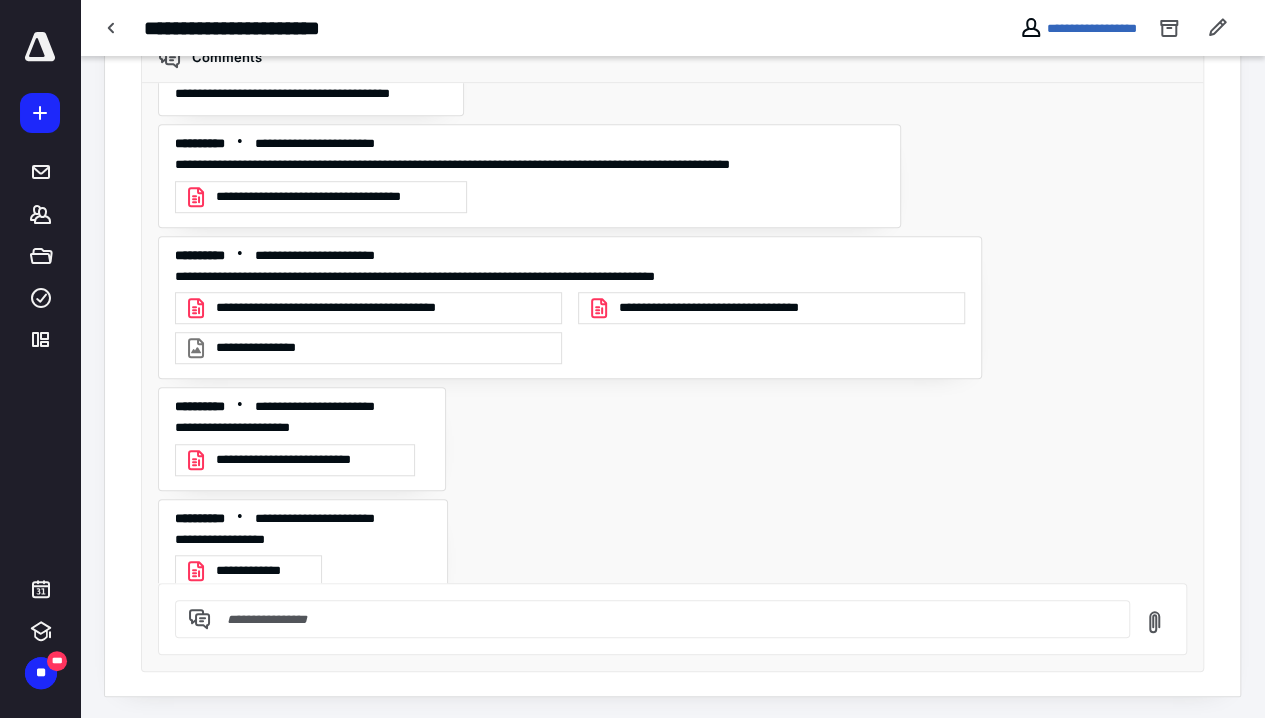click on "**********" at bounding box center (309, 460) 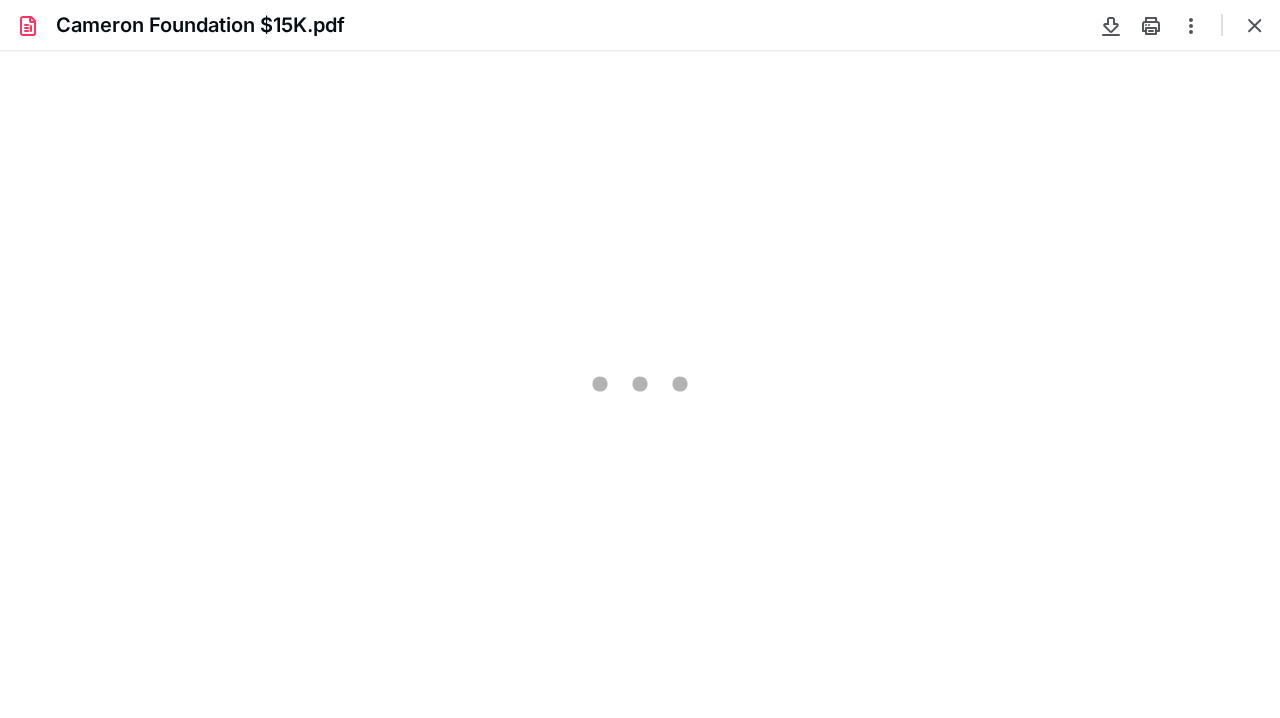 scroll, scrollTop: 0, scrollLeft: 0, axis: both 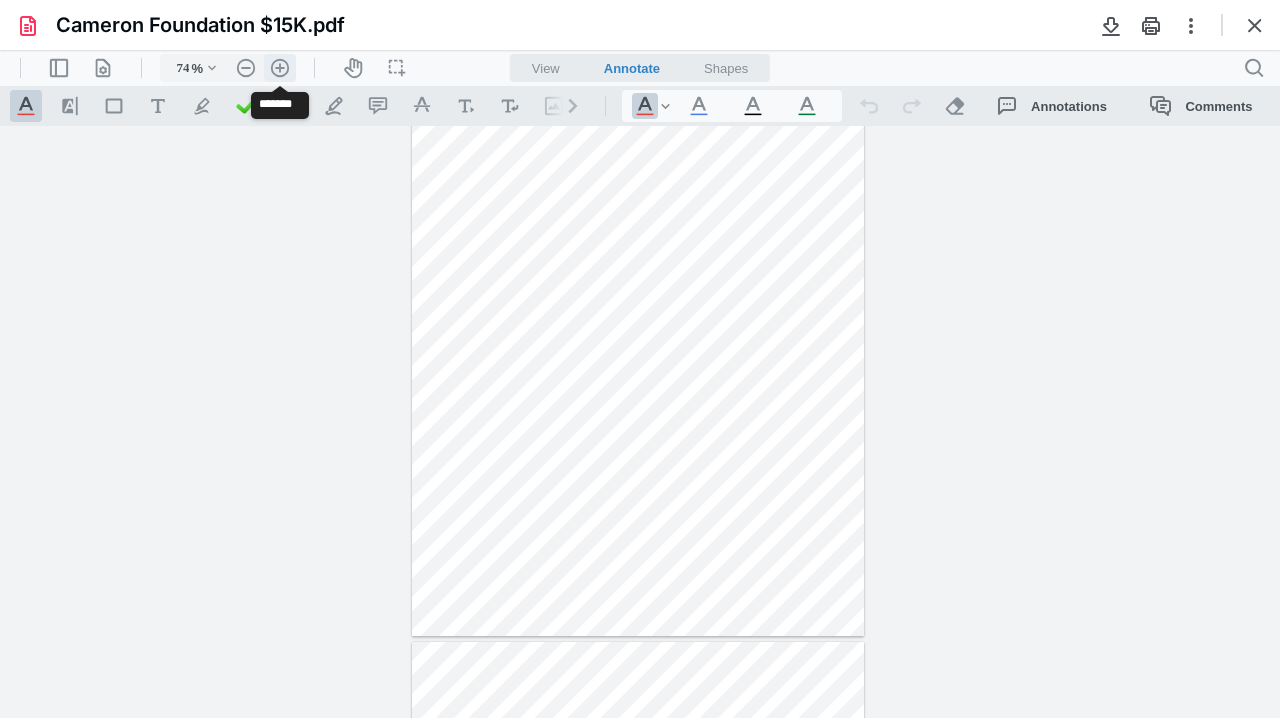 click on ".cls-1{fill:#abb0c4;} icon - header - zoom - in - line" at bounding box center [280, 68] 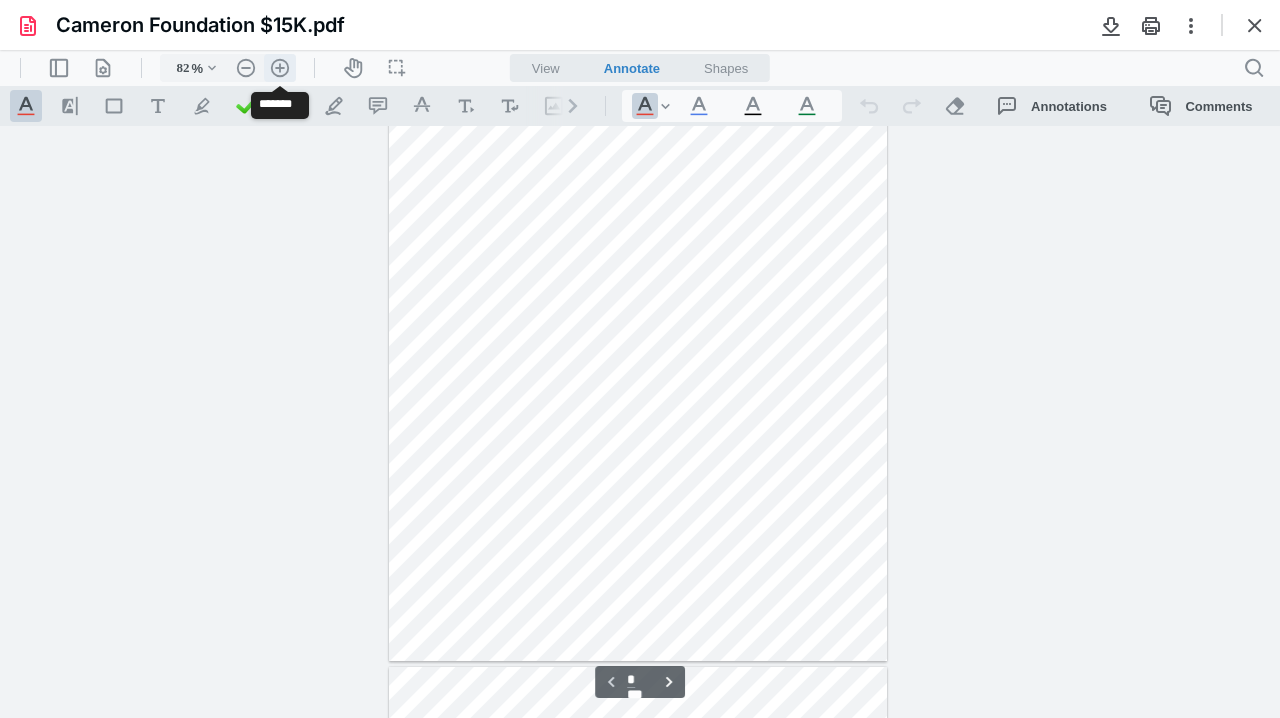 click on ".cls-1{fill:#abb0c4;} icon - header - zoom - in - line" at bounding box center (280, 68) 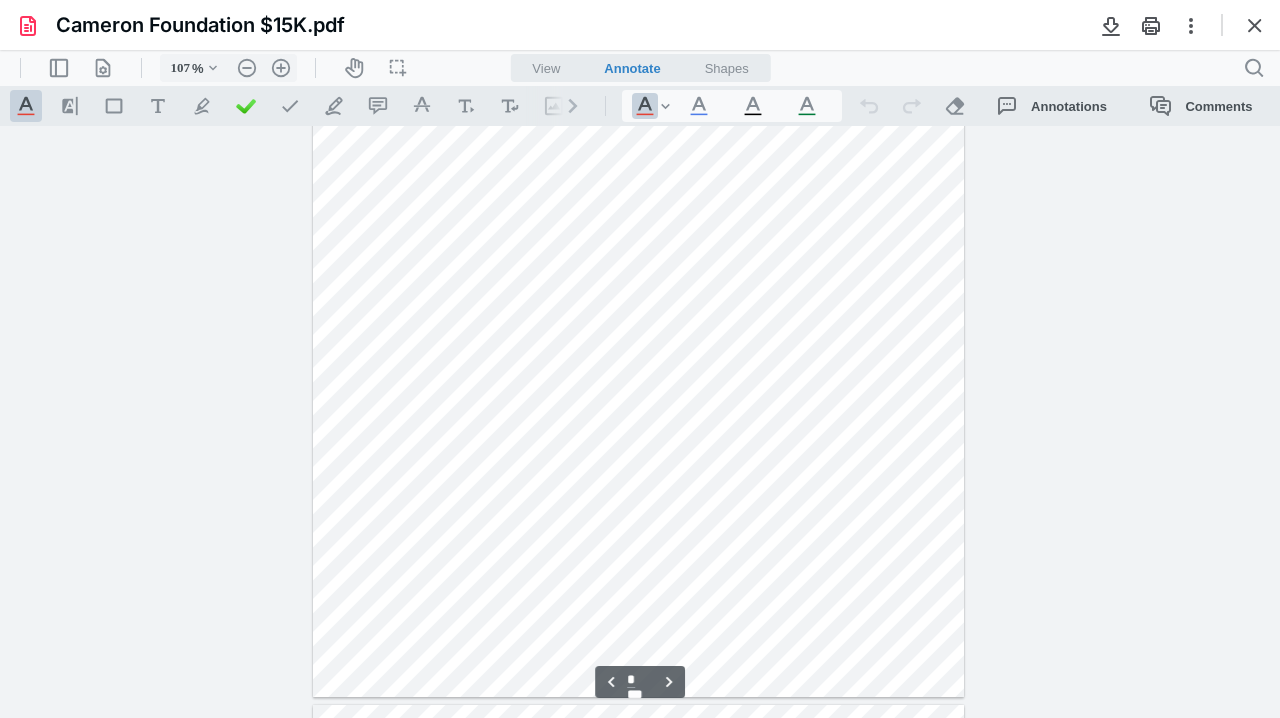 scroll, scrollTop: 727, scrollLeft: 0, axis: vertical 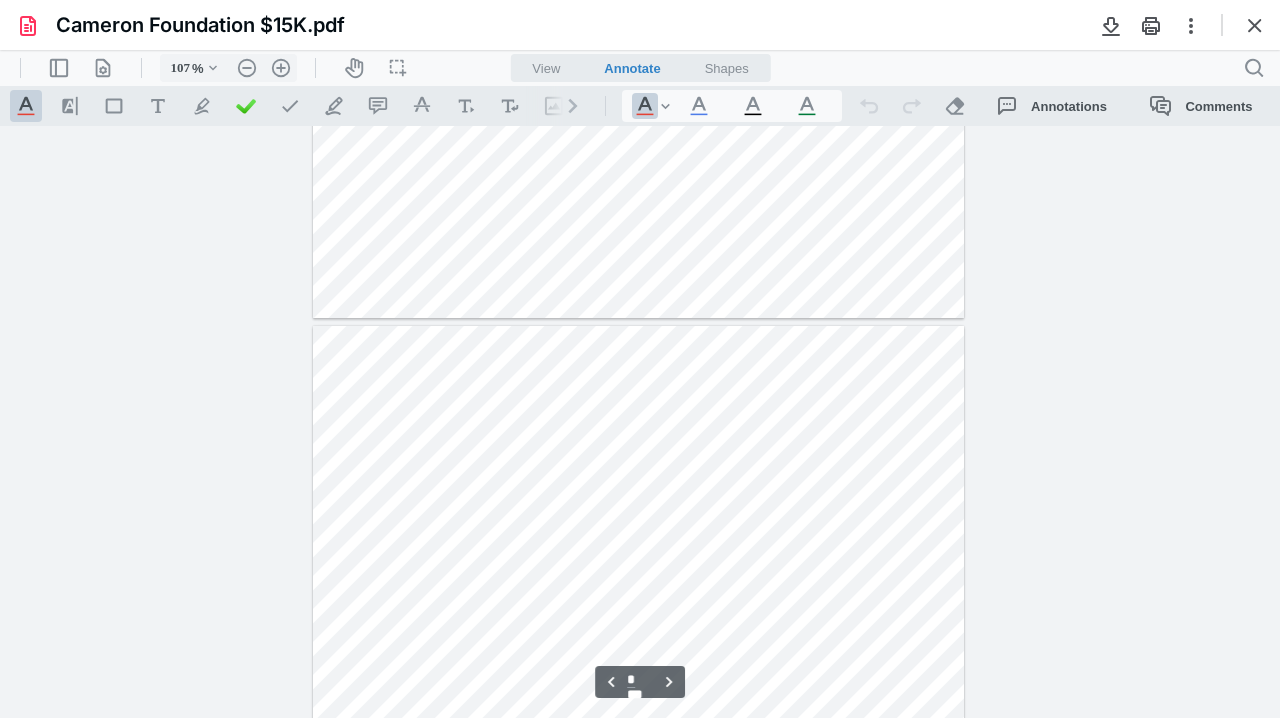 type on "*" 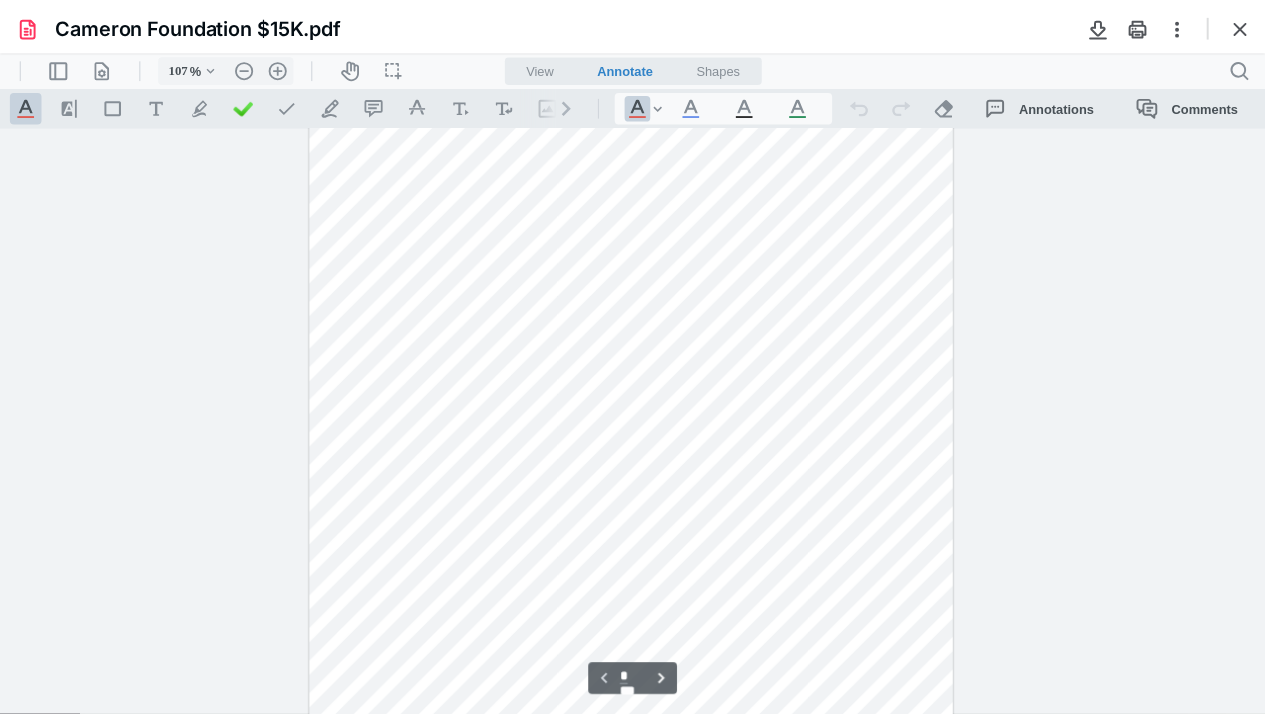scroll, scrollTop: 127, scrollLeft: 0, axis: vertical 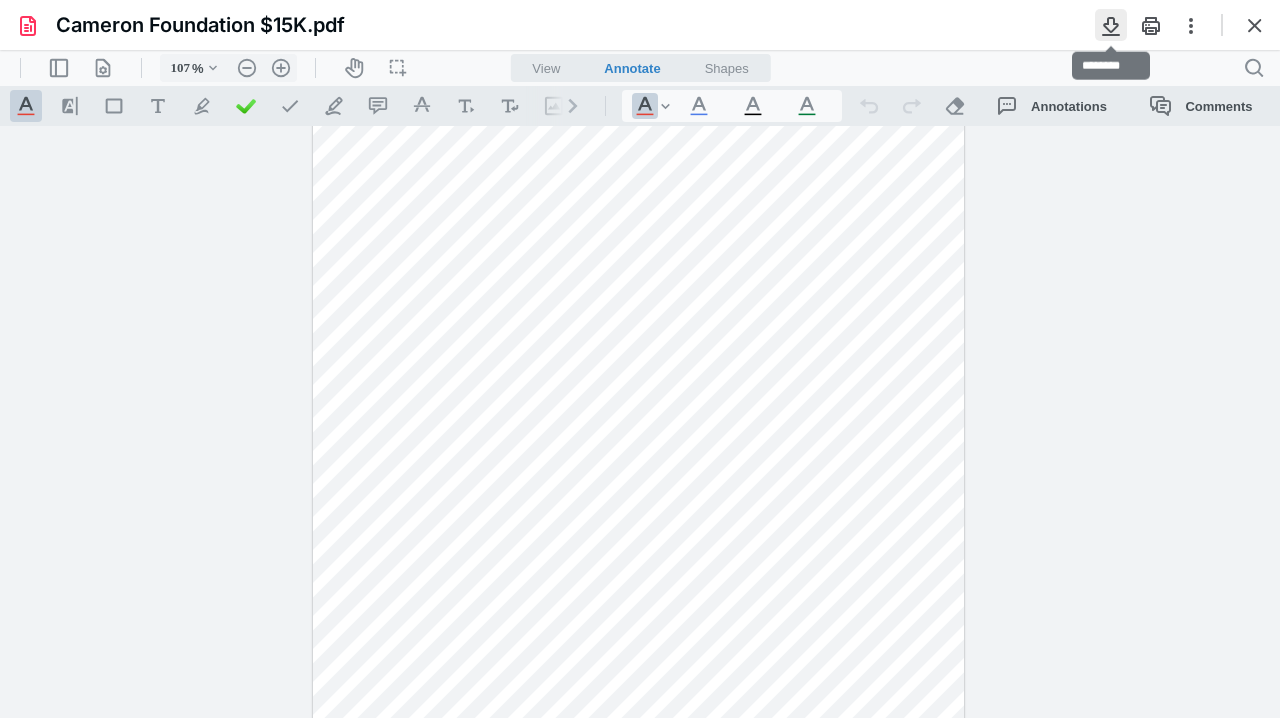 click at bounding box center [1111, 25] 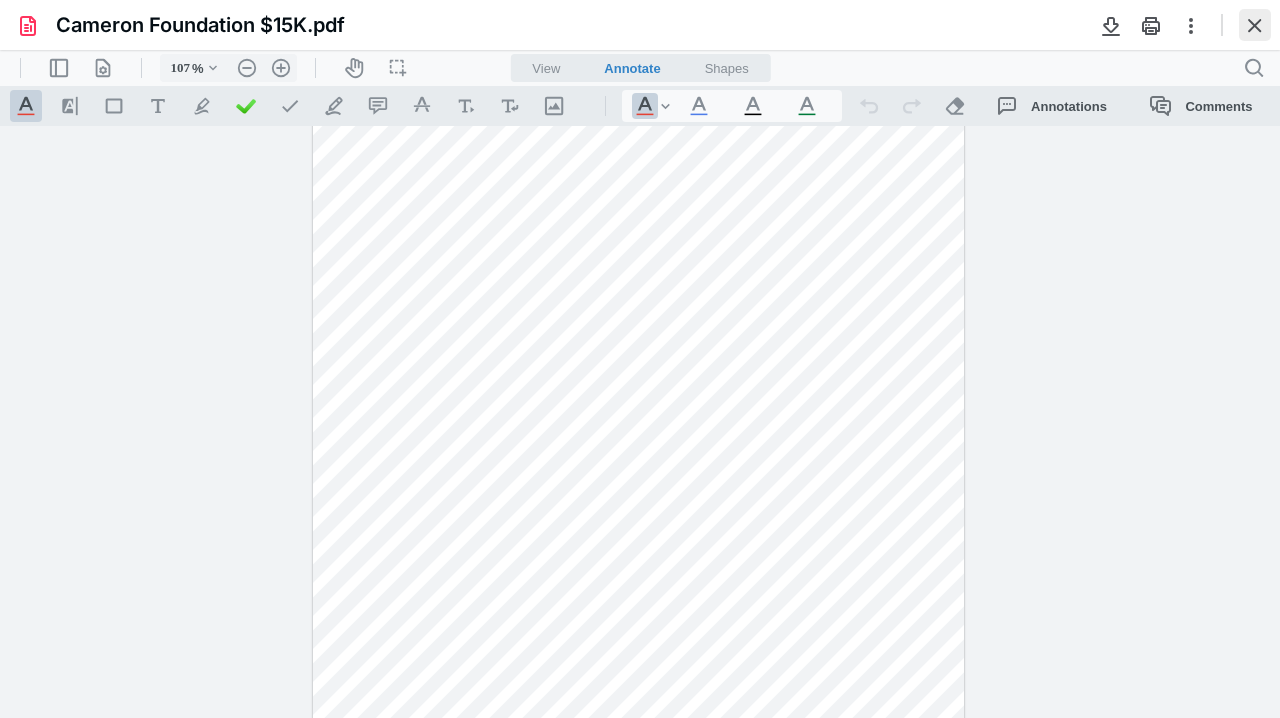 click at bounding box center (1255, 25) 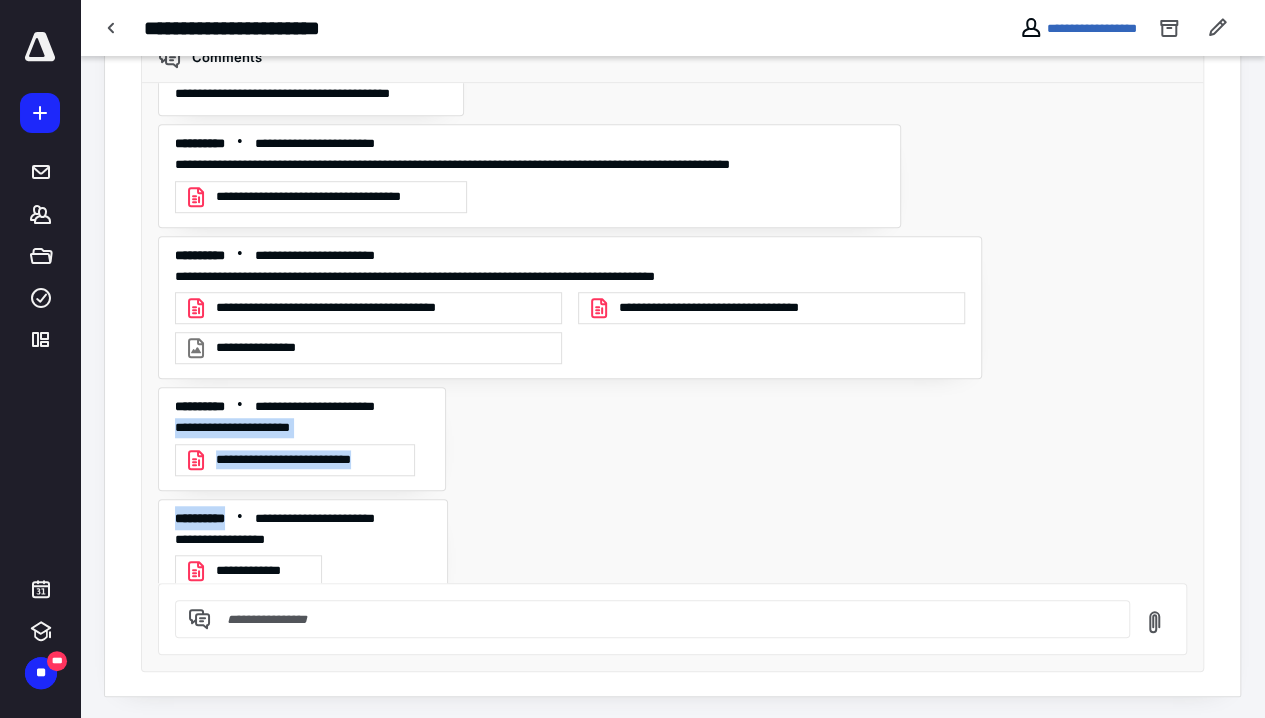drag, startPoint x: 417, startPoint y: 426, endPoint x: 264, endPoint y: 495, distance: 167.8392 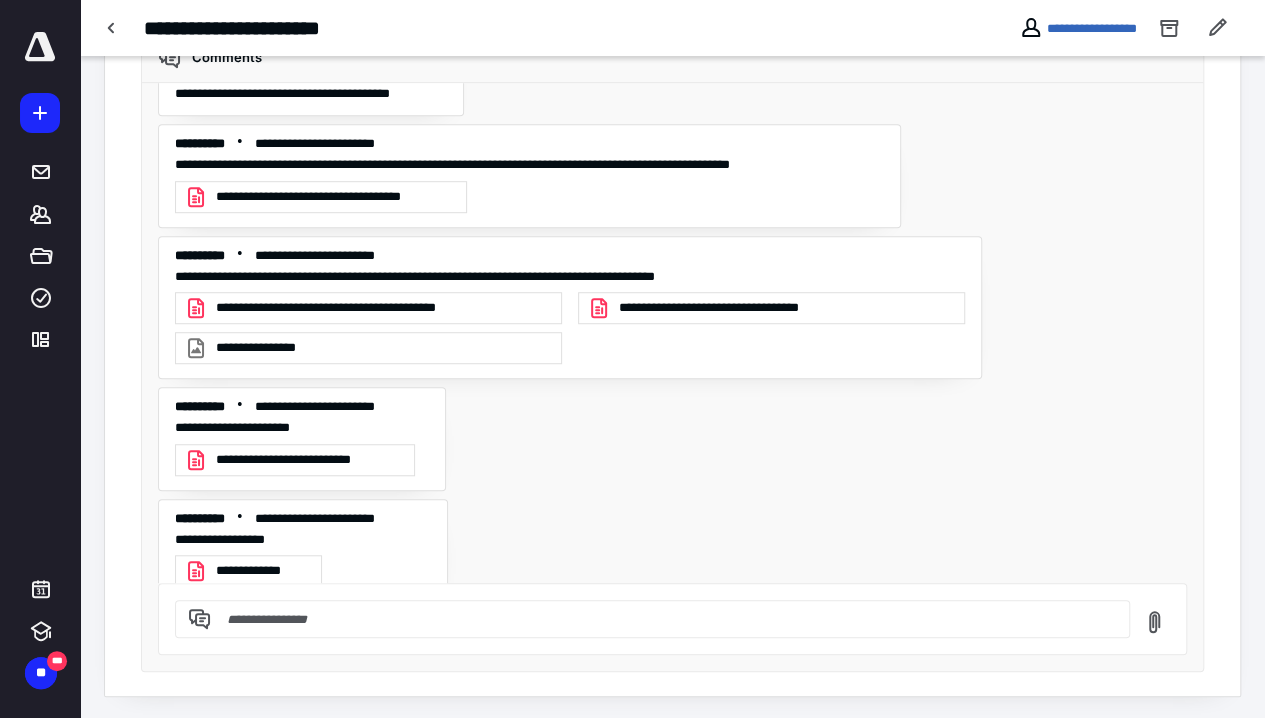 click on "**********" at bounding box center (673, 333) 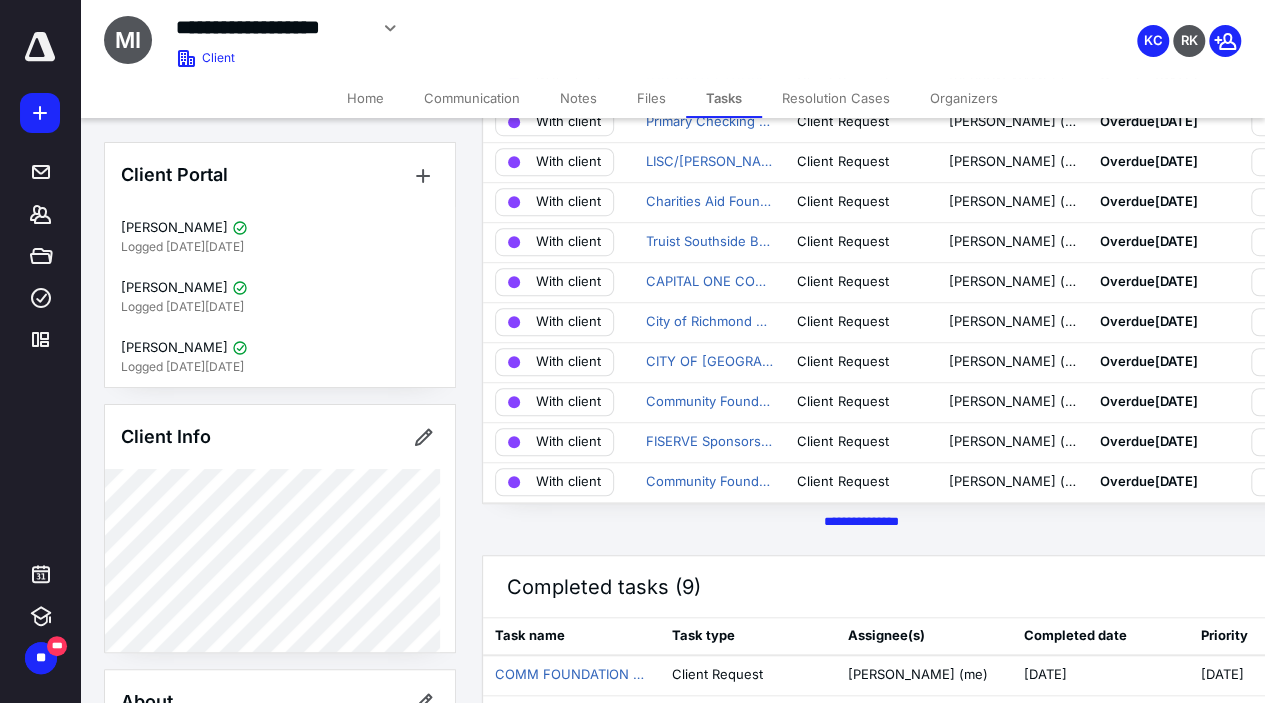scroll, scrollTop: 600, scrollLeft: 0, axis: vertical 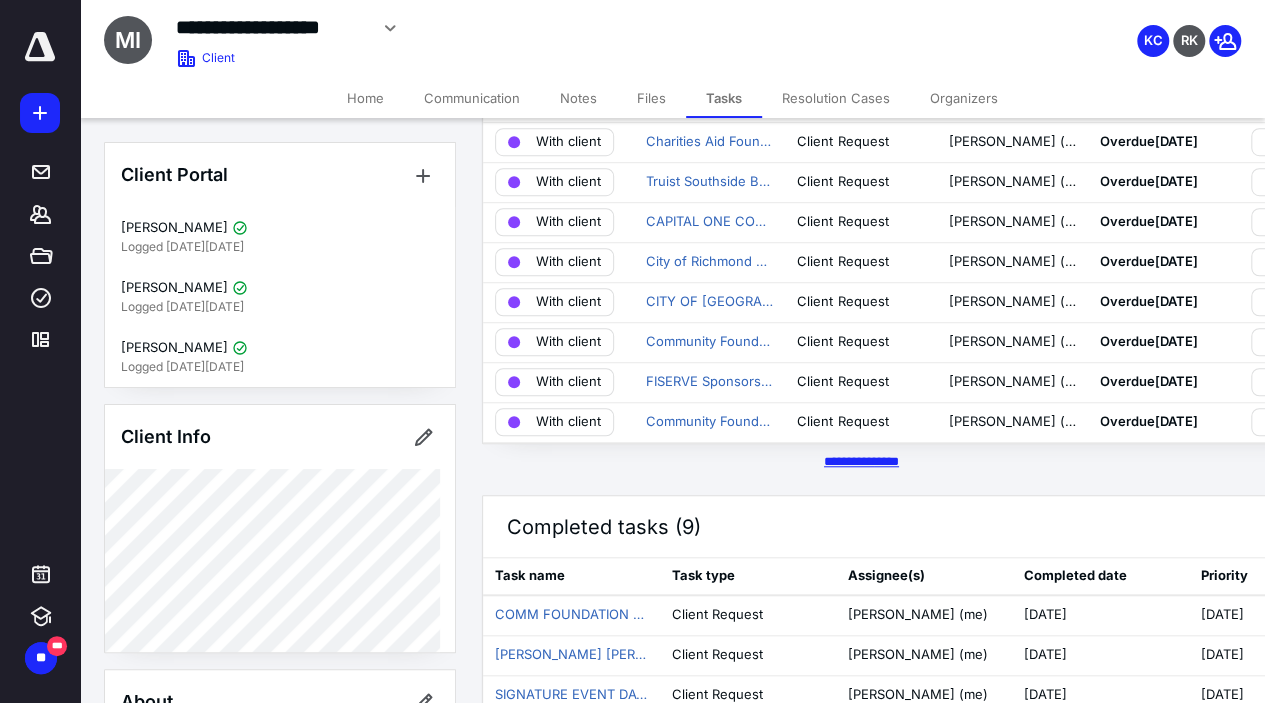 click on "********* *****" at bounding box center (861, 461) 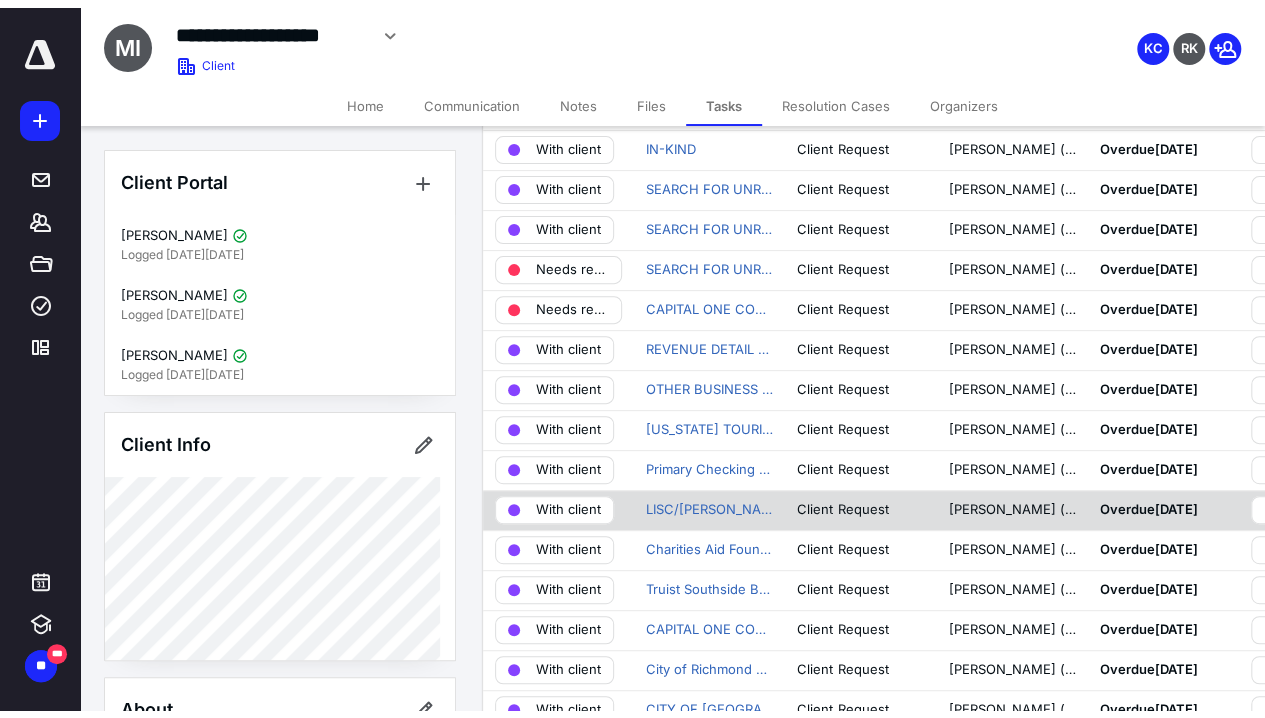 scroll, scrollTop: 0, scrollLeft: 0, axis: both 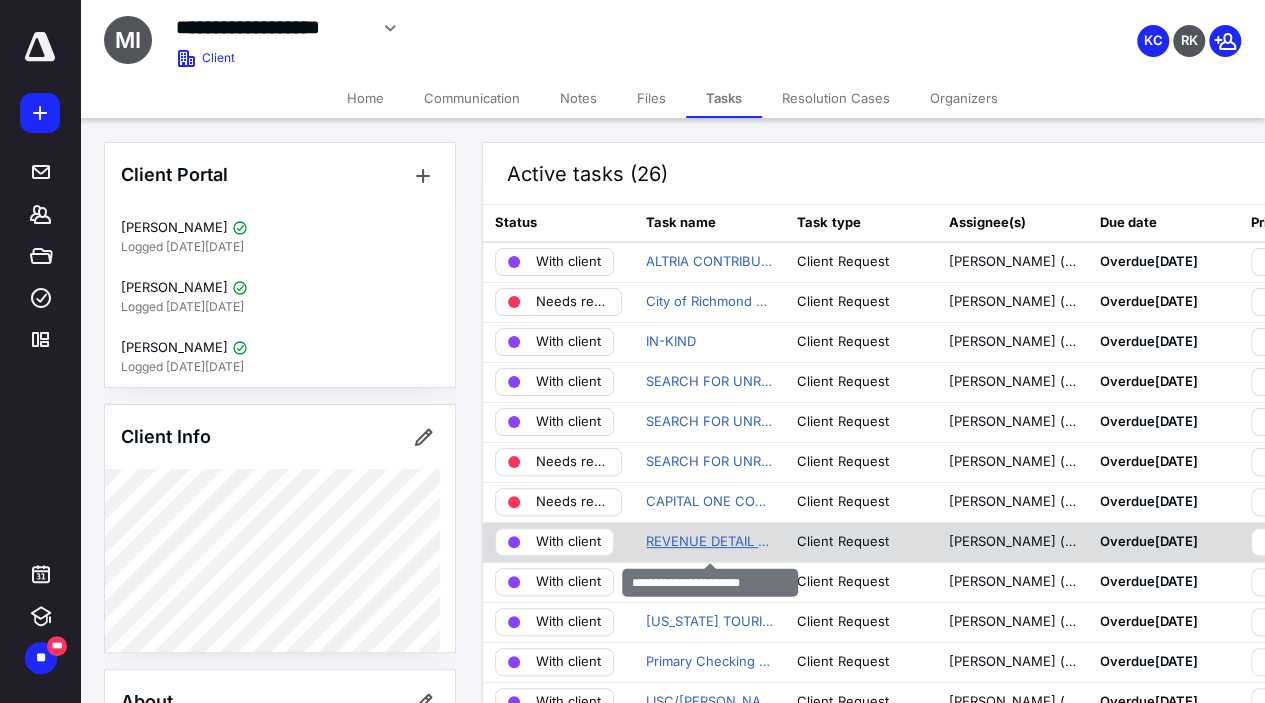 click on "REVENUE DETAIL TESTING" at bounding box center [709, 542] 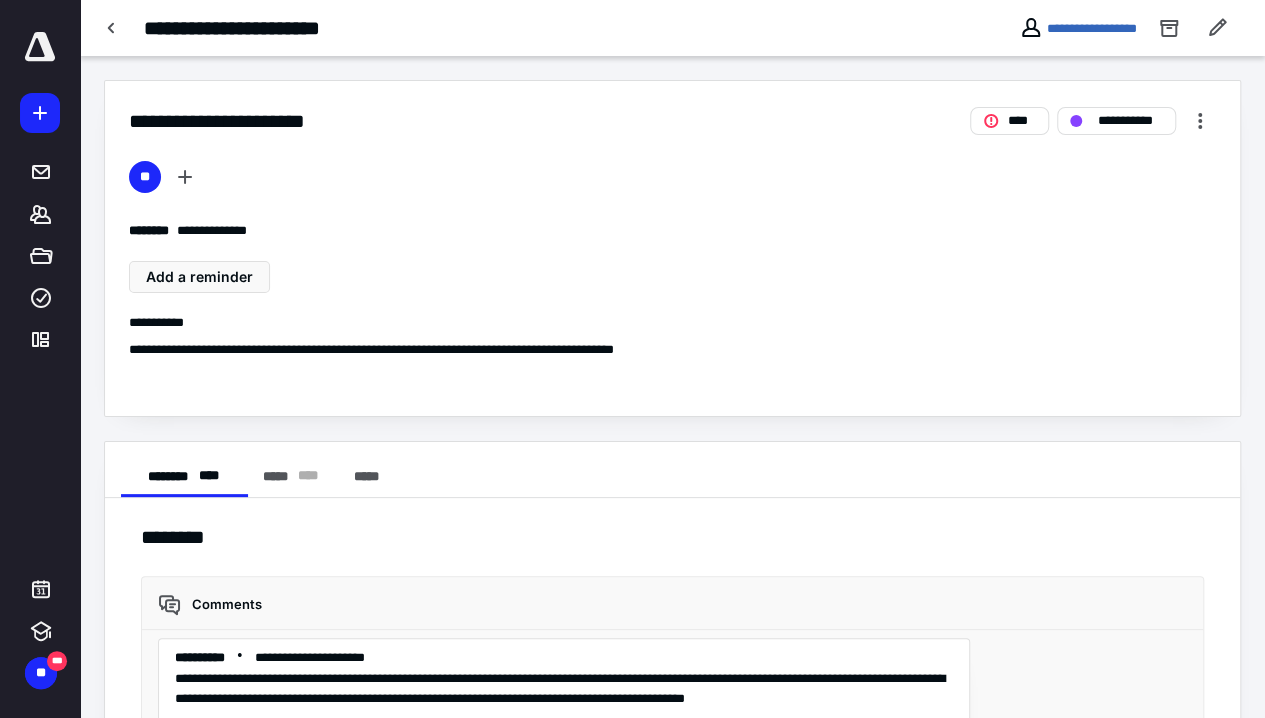 scroll, scrollTop: 1555, scrollLeft: 0, axis: vertical 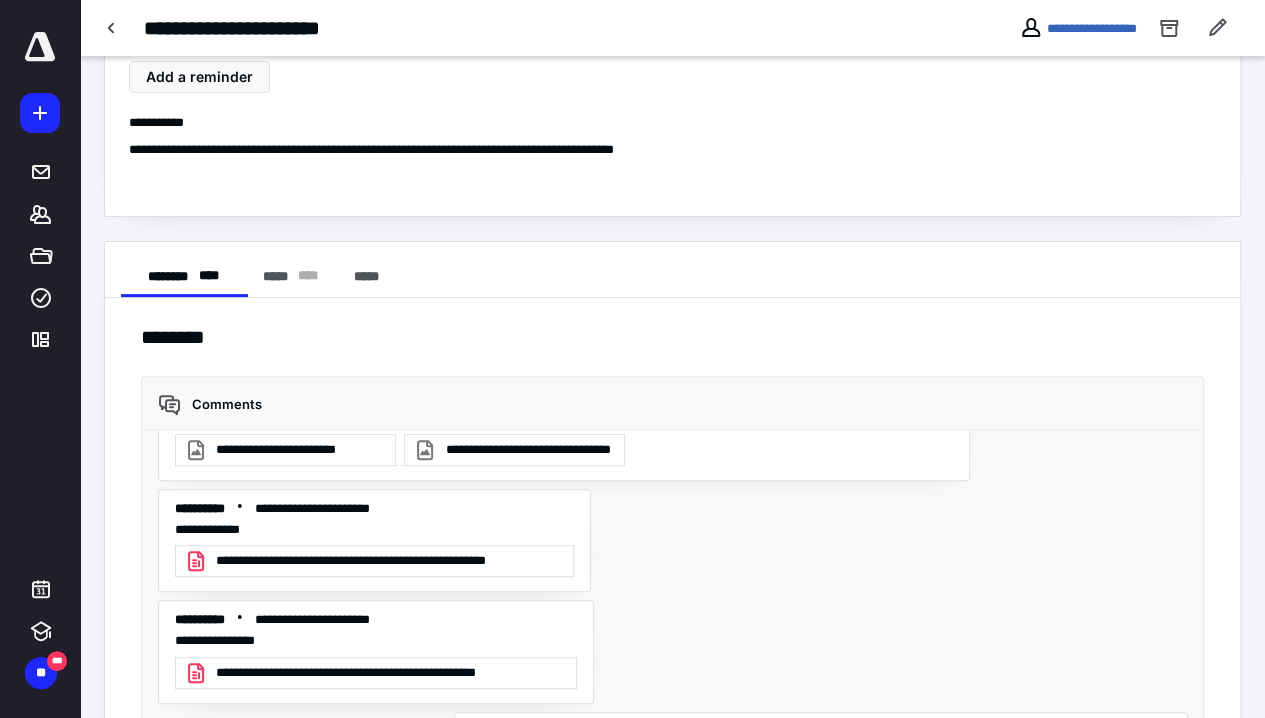 click on "**********" at bounding box center [388, 561] 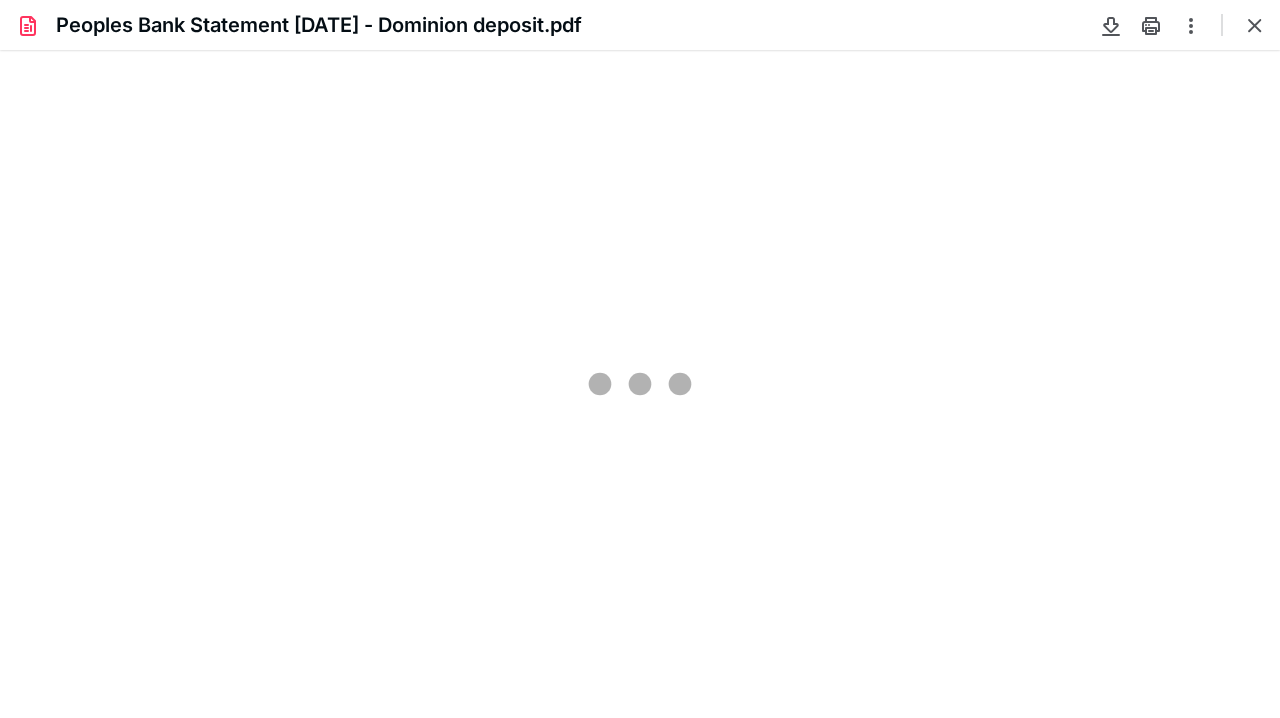scroll, scrollTop: 0, scrollLeft: 0, axis: both 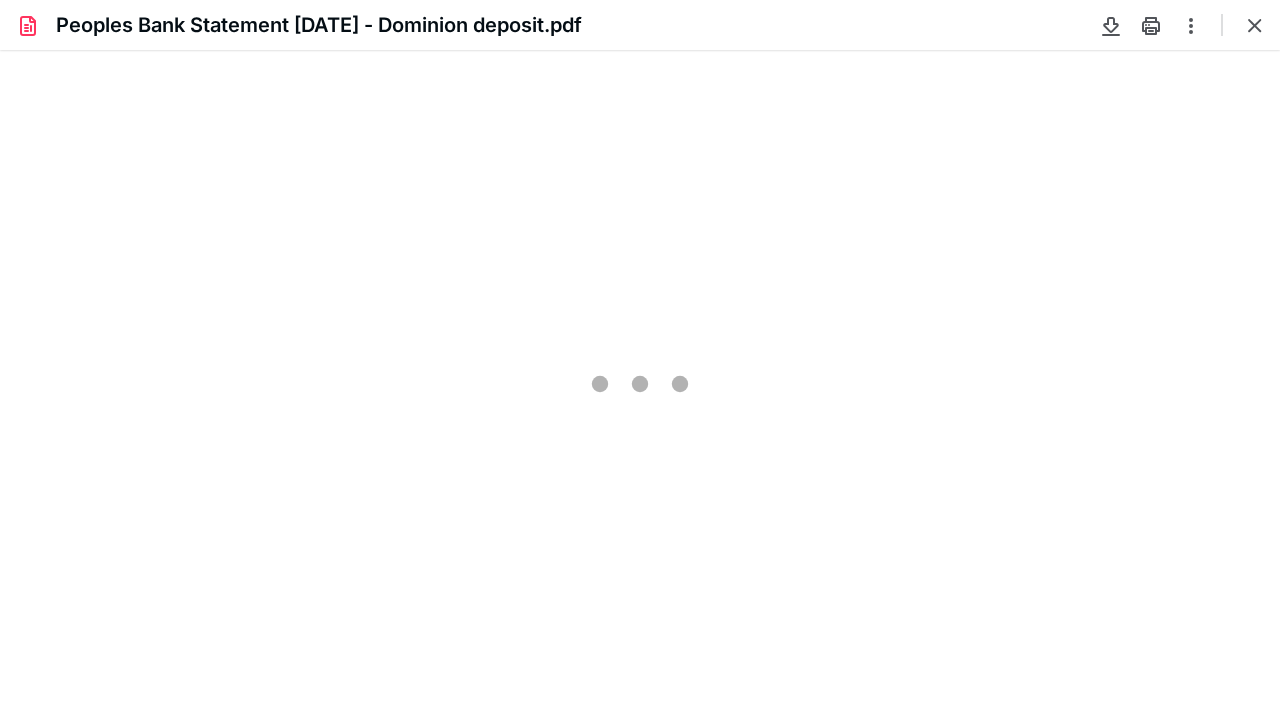 type on "74" 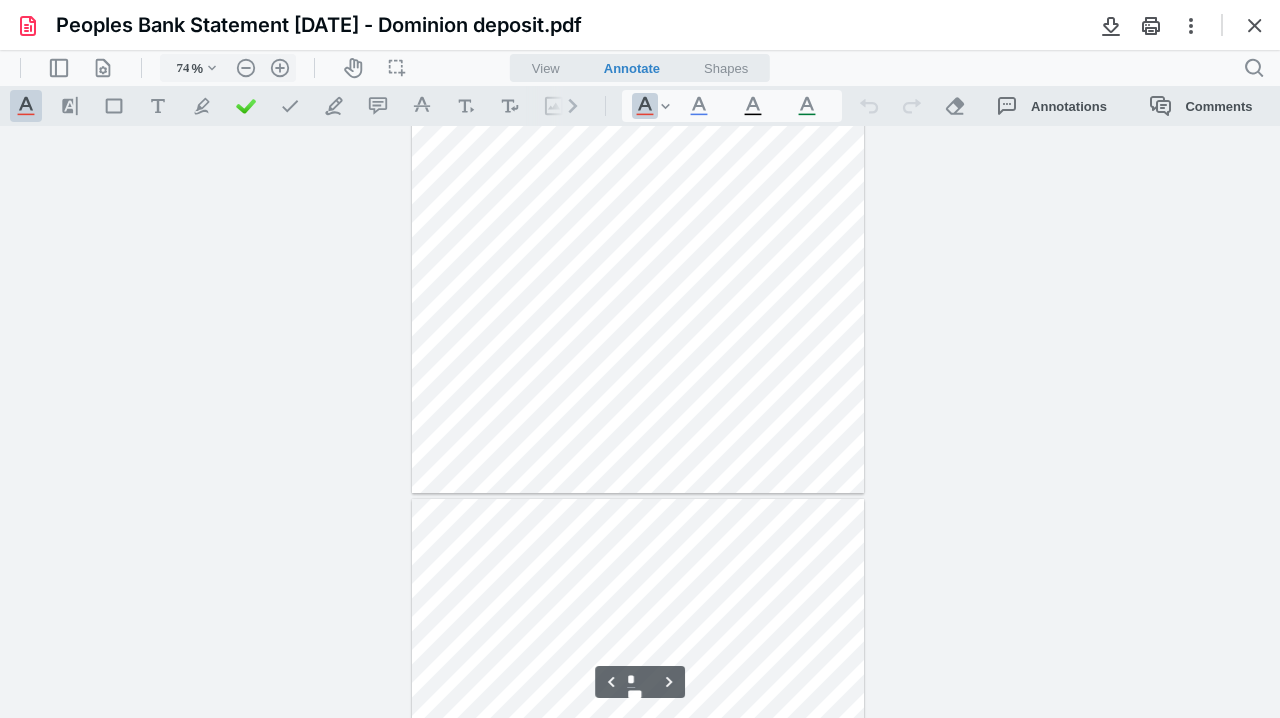 scroll, scrollTop: 2000, scrollLeft: 0, axis: vertical 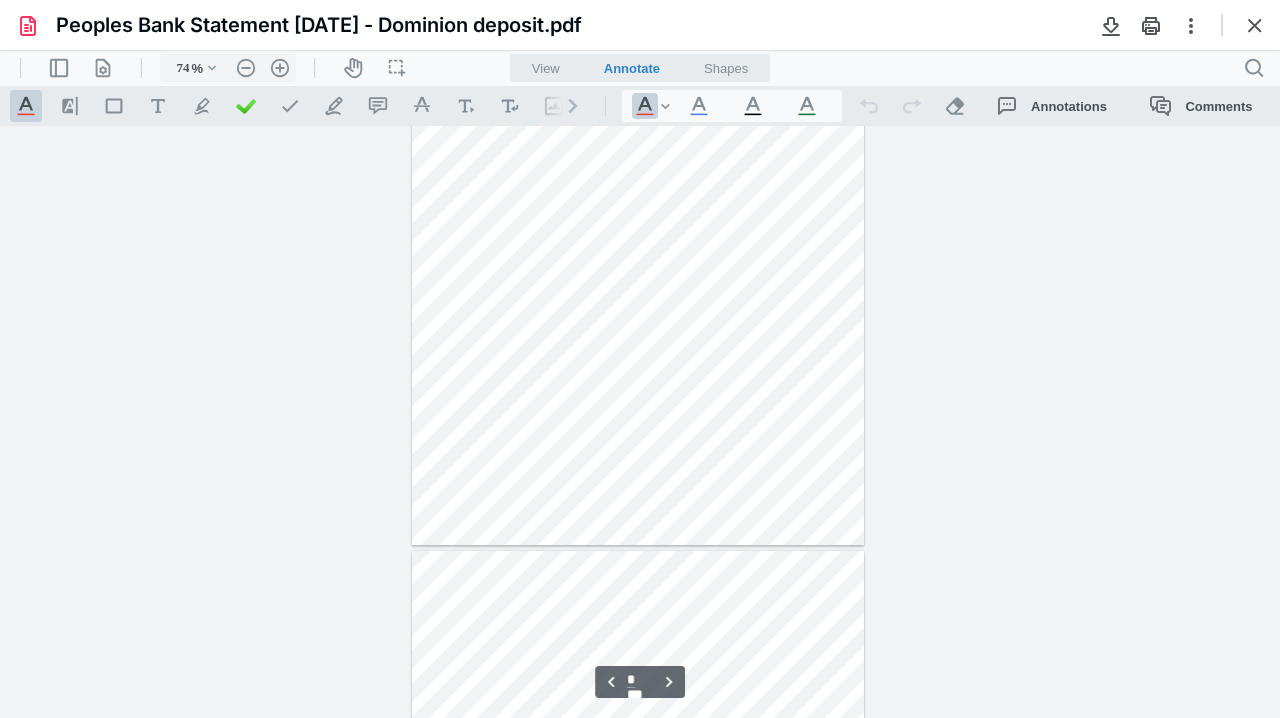 type on "*" 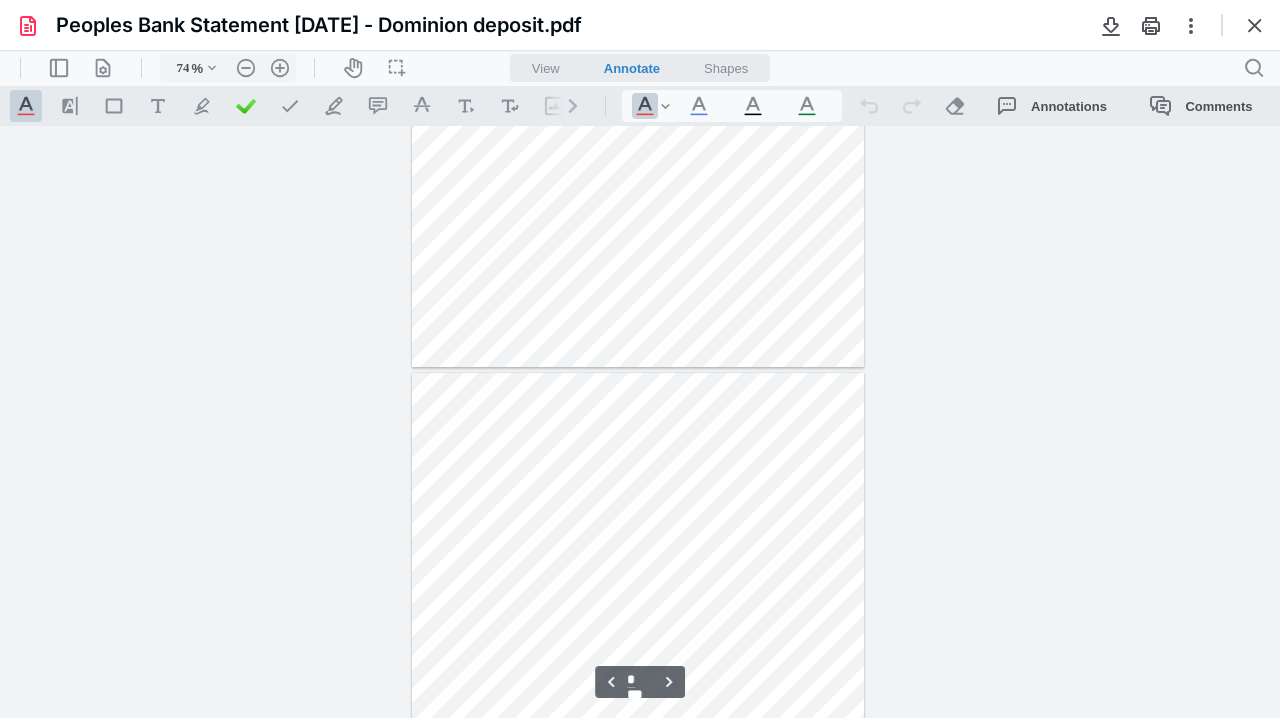 scroll, scrollTop: 4200, scrollLeft: 0, axis: vertical 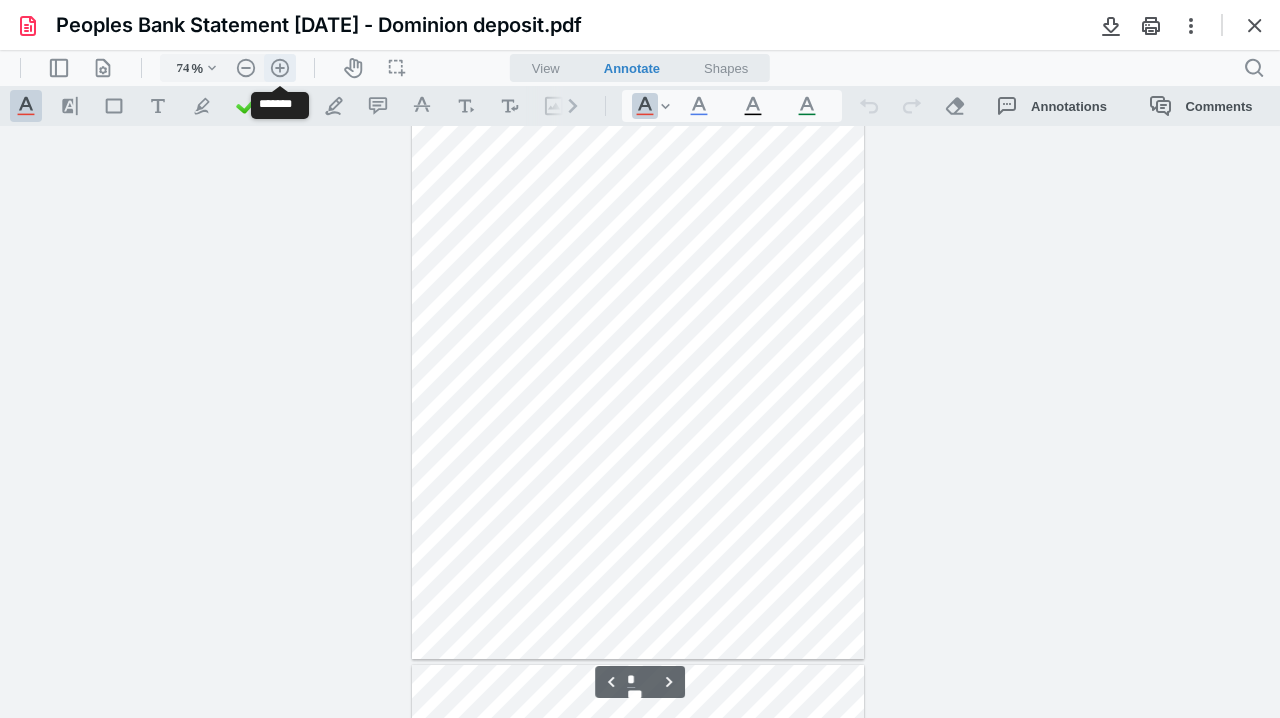 click on ".cls-1{fill:#abb0c4;} icon - header - zoom - in - line" at bounding box center (280, 68) 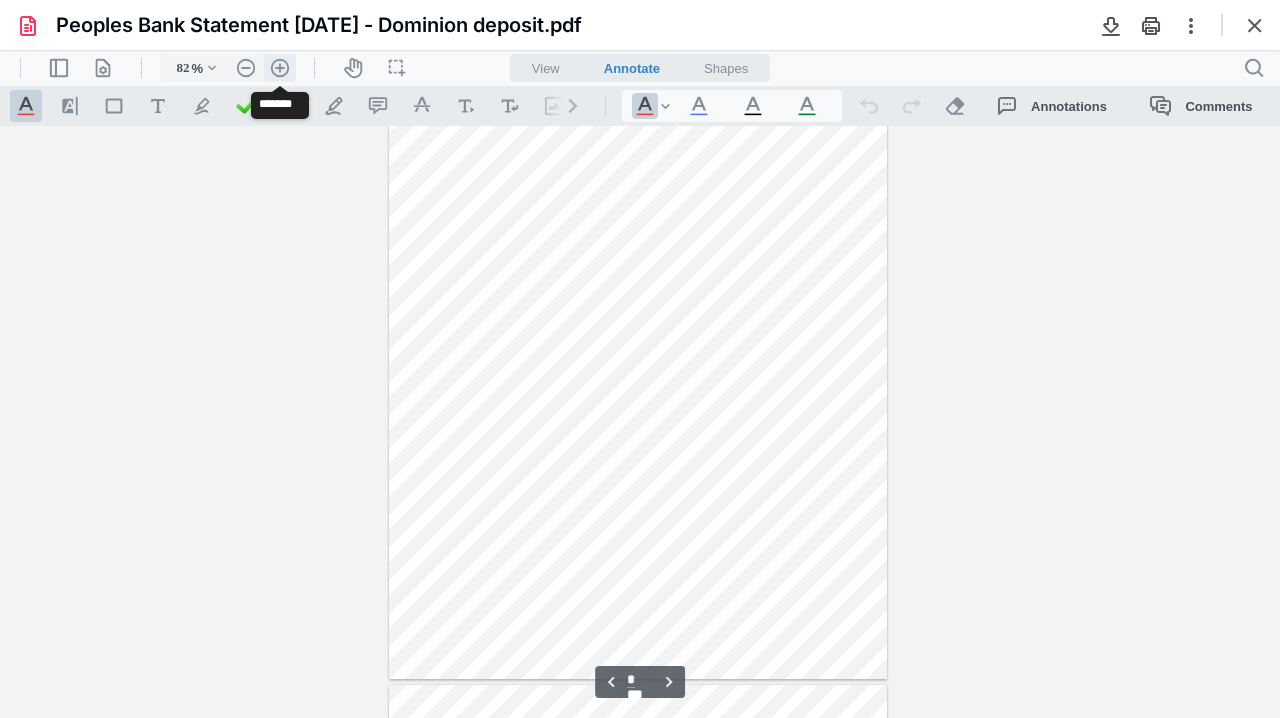 click on ".cls-1{fill:#abb0c4;} icon - header - zoom - in - line" at bounding box center [280, 68] 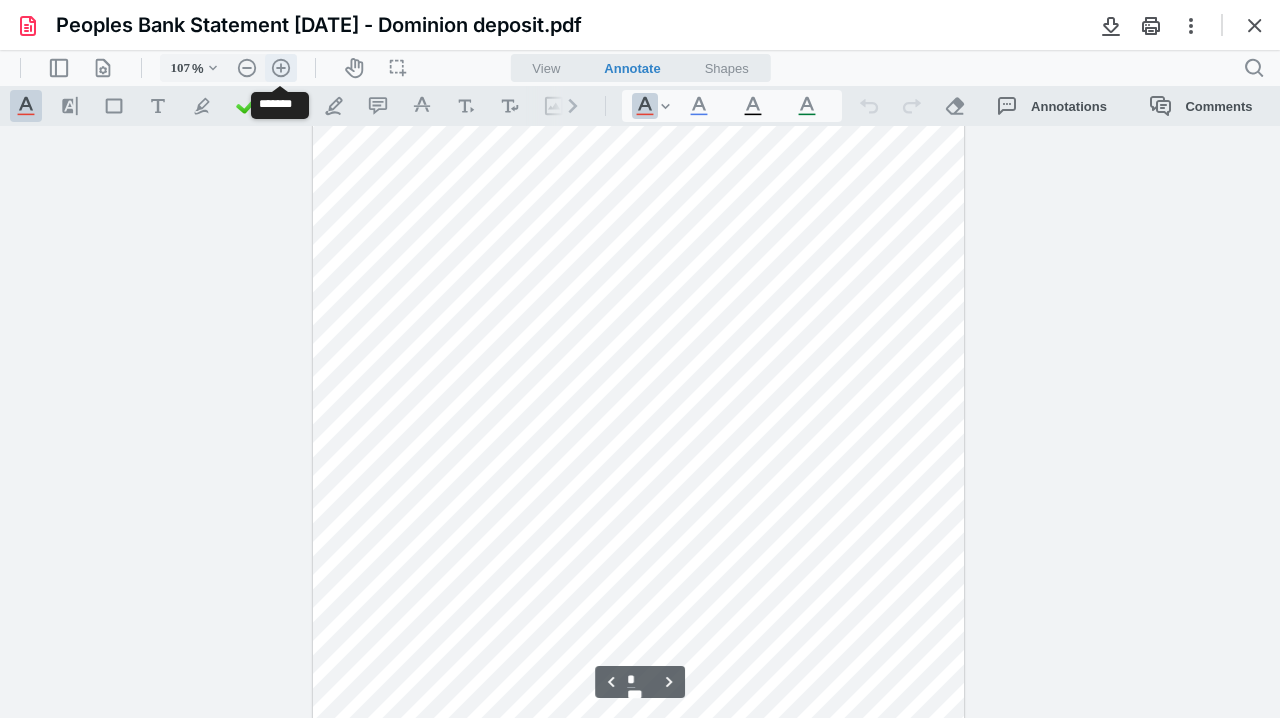 click on ".cls-1{fill:#abb0c4;} icon - header - zoom - in - line" at bounding box center [281, 68] 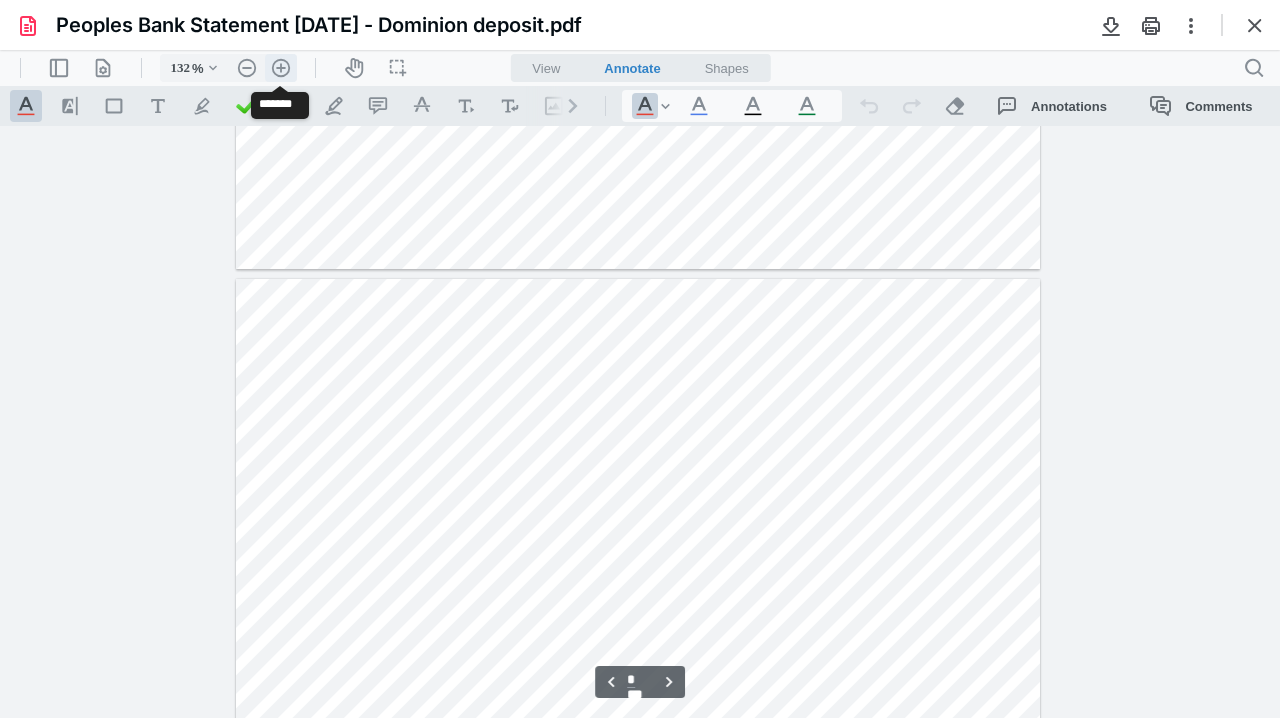 scroll, scrollTop: 7664, scrollLeft: 0, axis: vertical 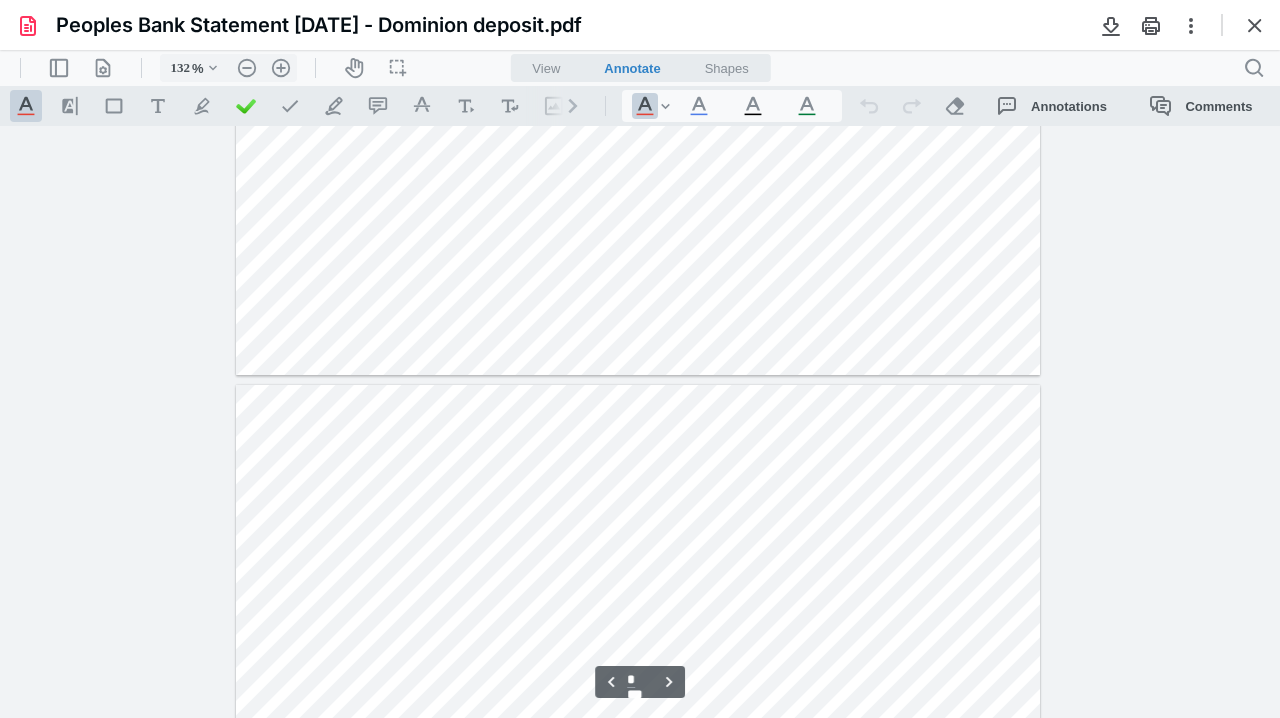 type on "*" 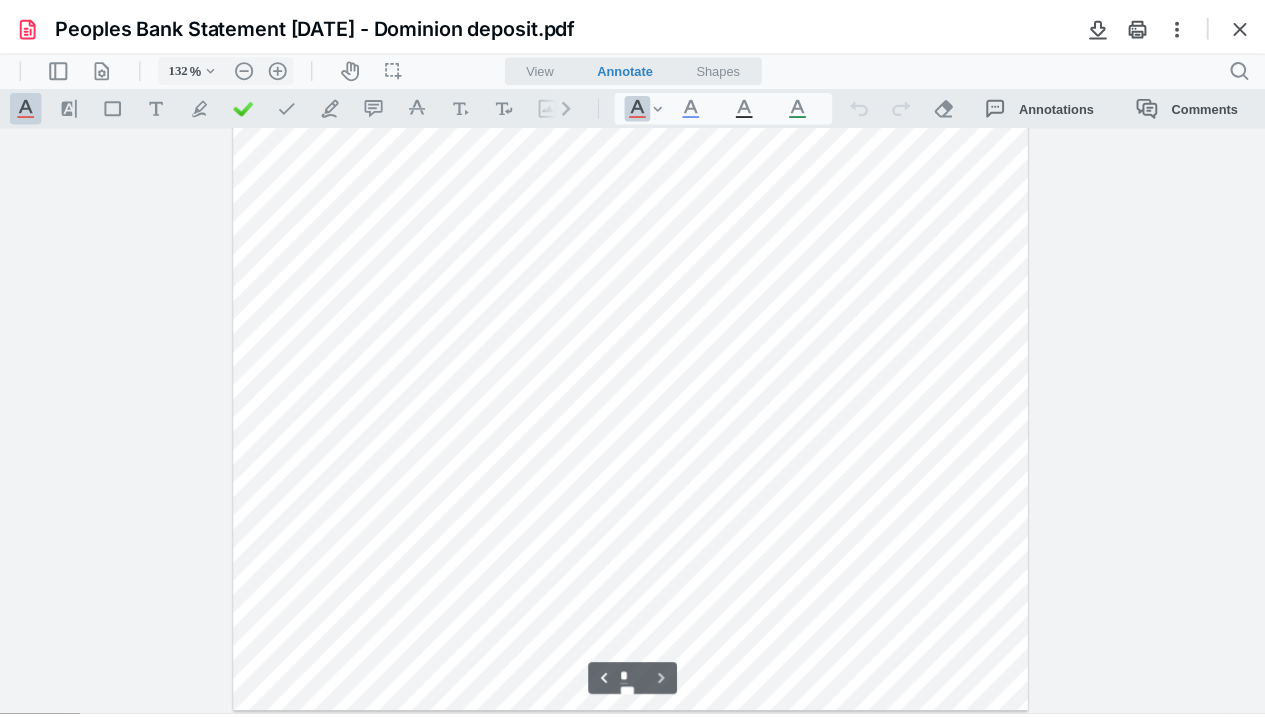 scroll, scrollTop: 8867, scrollLeft: 0, axis: vertical 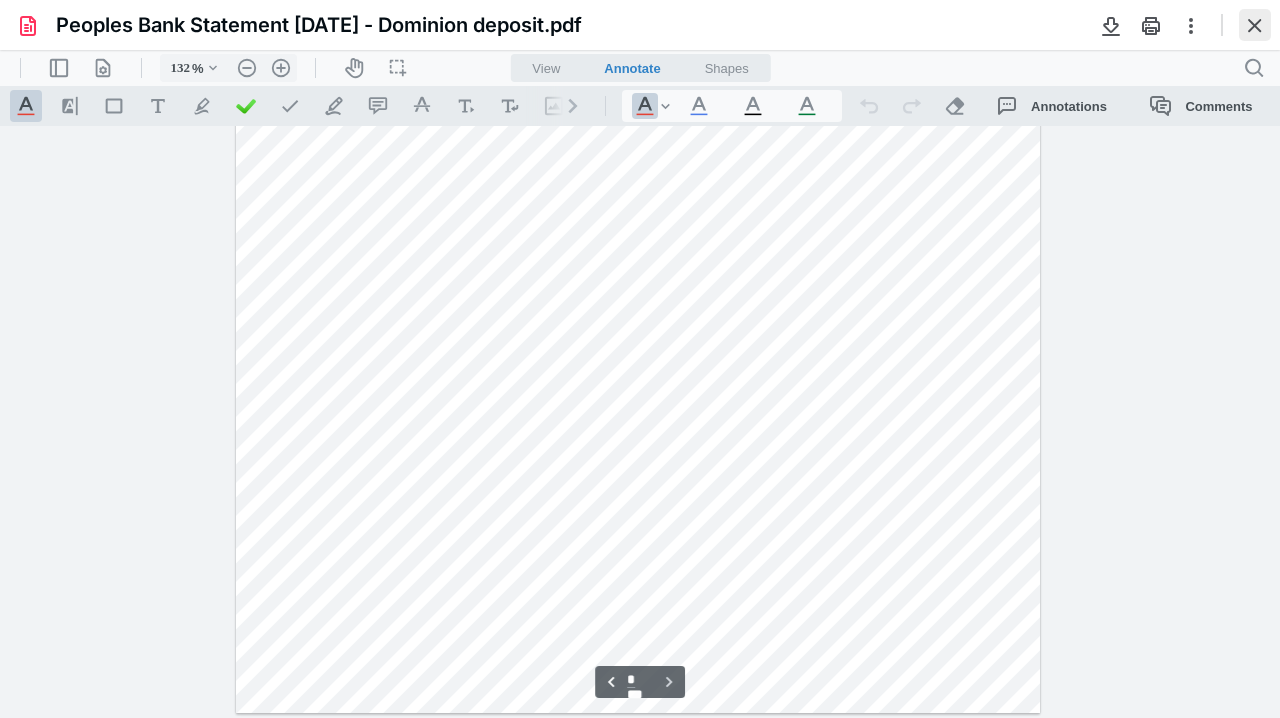 click at bounding box center [1255, 25] 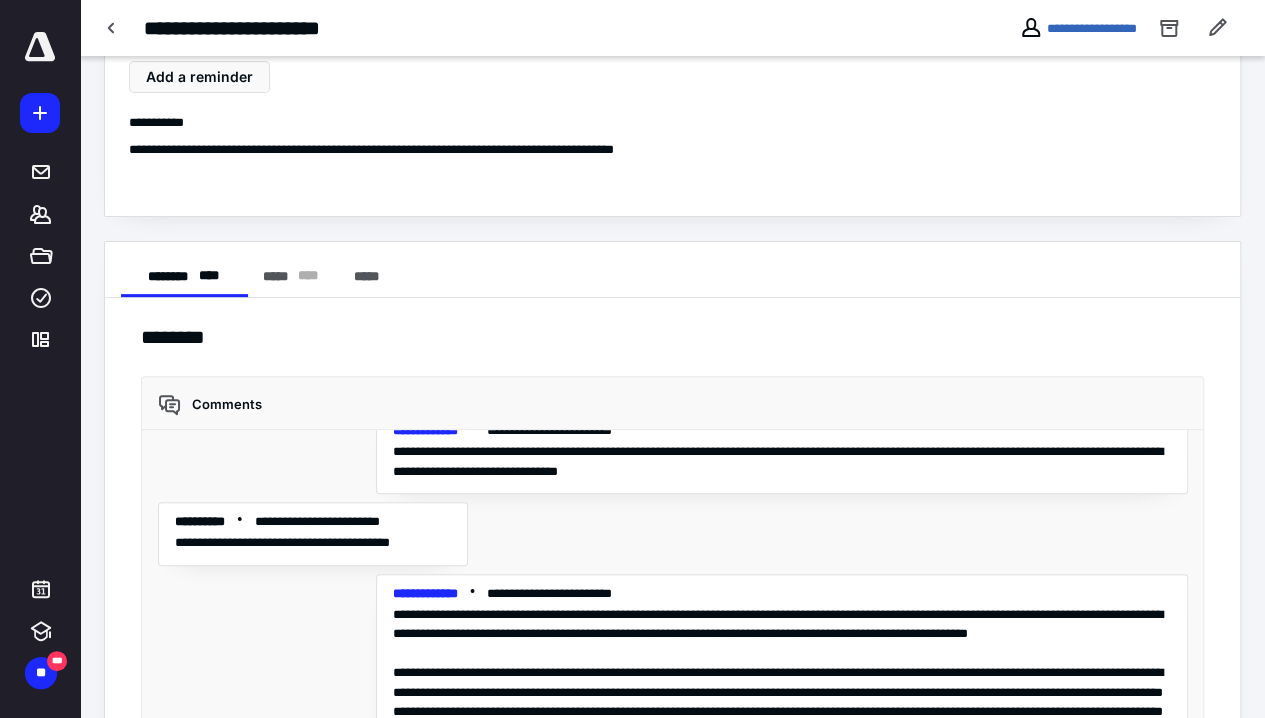 scroll, scrollTop: 1555, scrollLeft: 0, axis: vertical 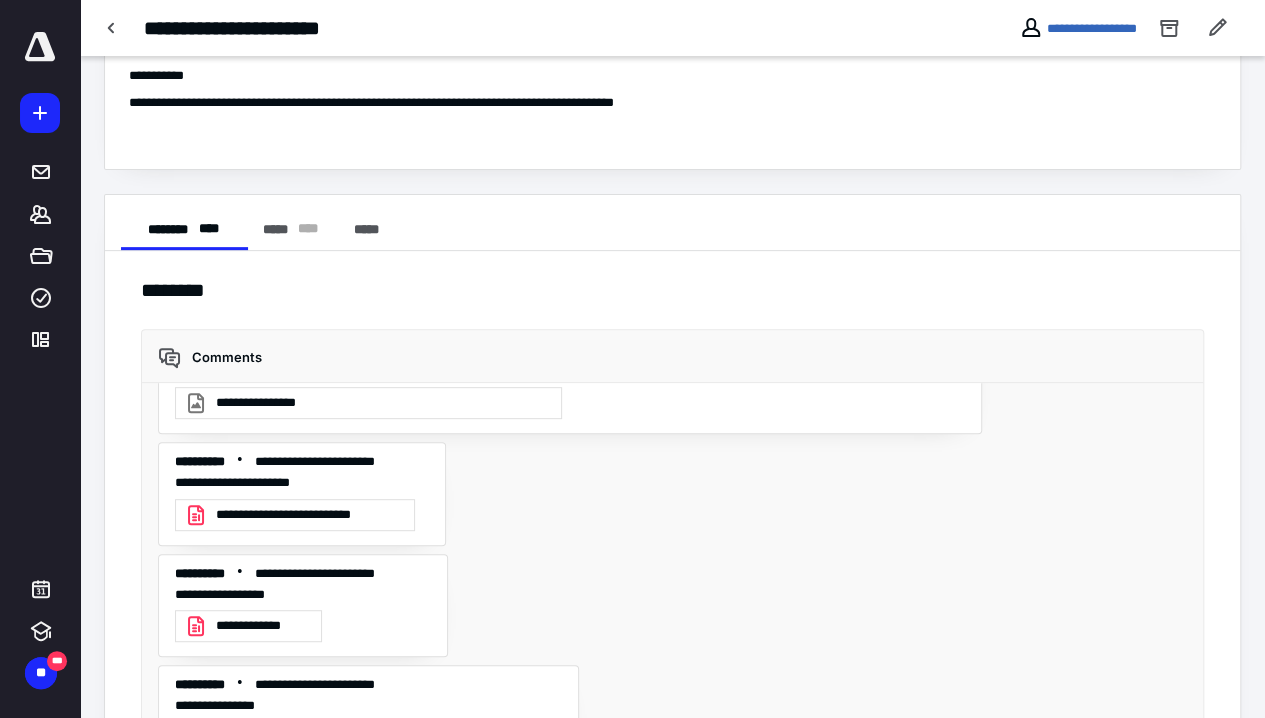 click on "**********" at bounding box center (262, 626) 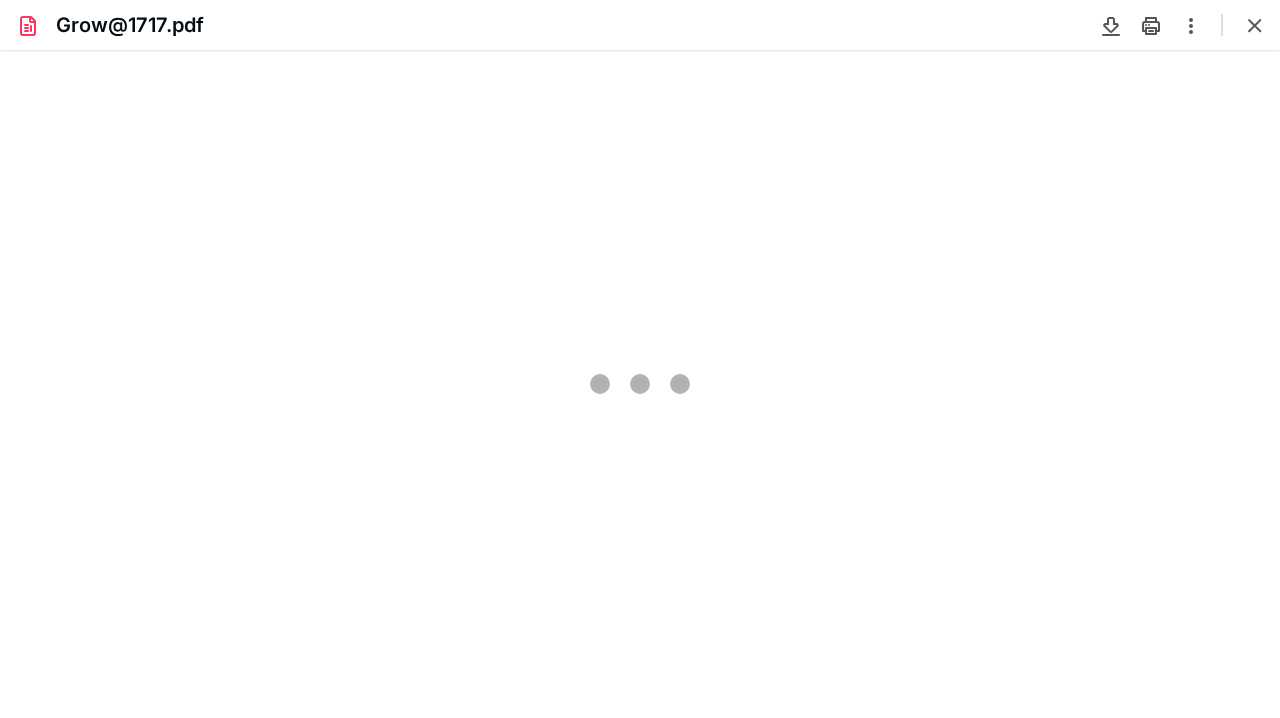 scroll, scrollTop: 0, scrollLeft: 0, axis: both 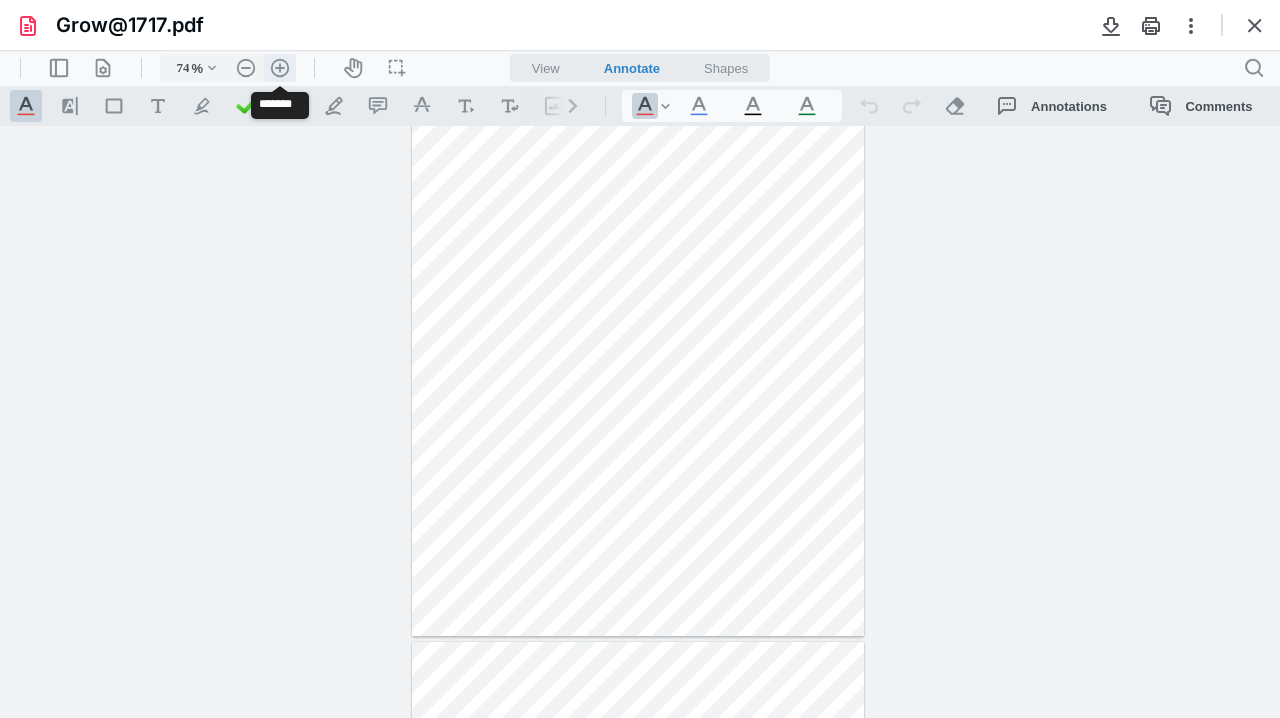 click on ".cls-1{fill:#abb0c4;} icon - header - zoom - in - line" at bounding box center [280, 68] 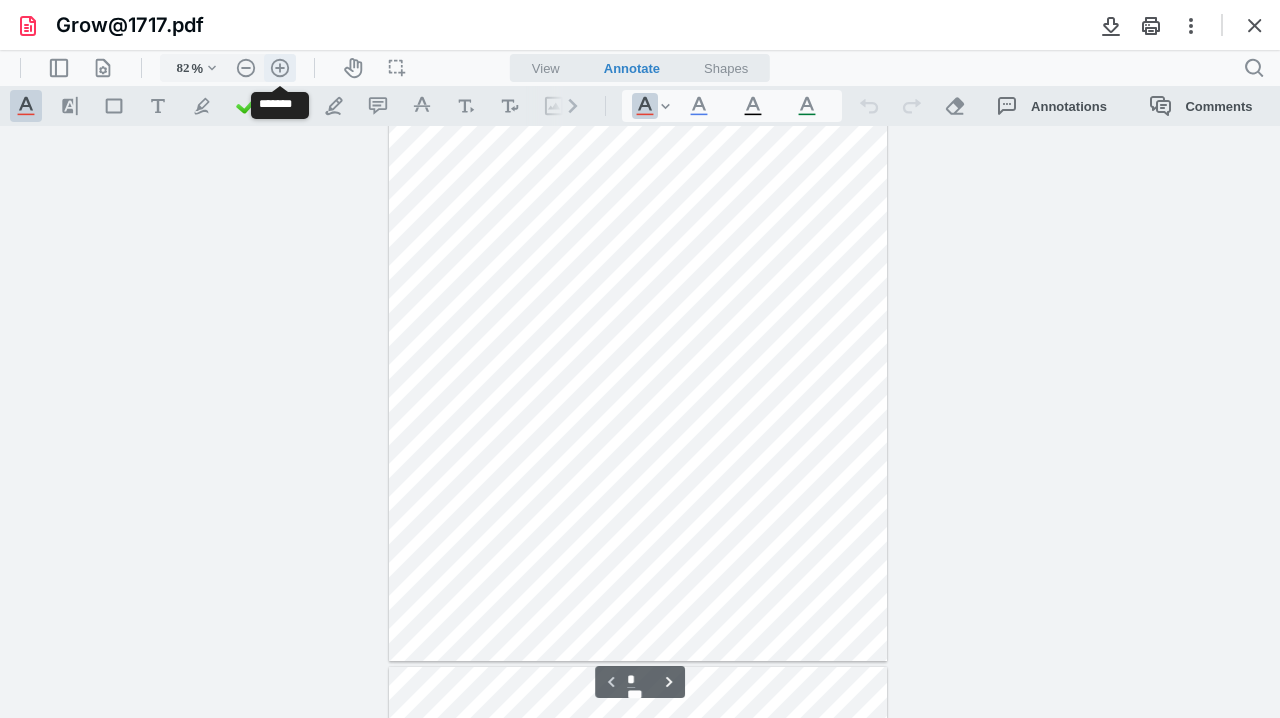 click on ".cls-1{fill:#abb0c4;} icon - header - zoom - in - line" at bounding box center [280, 68] 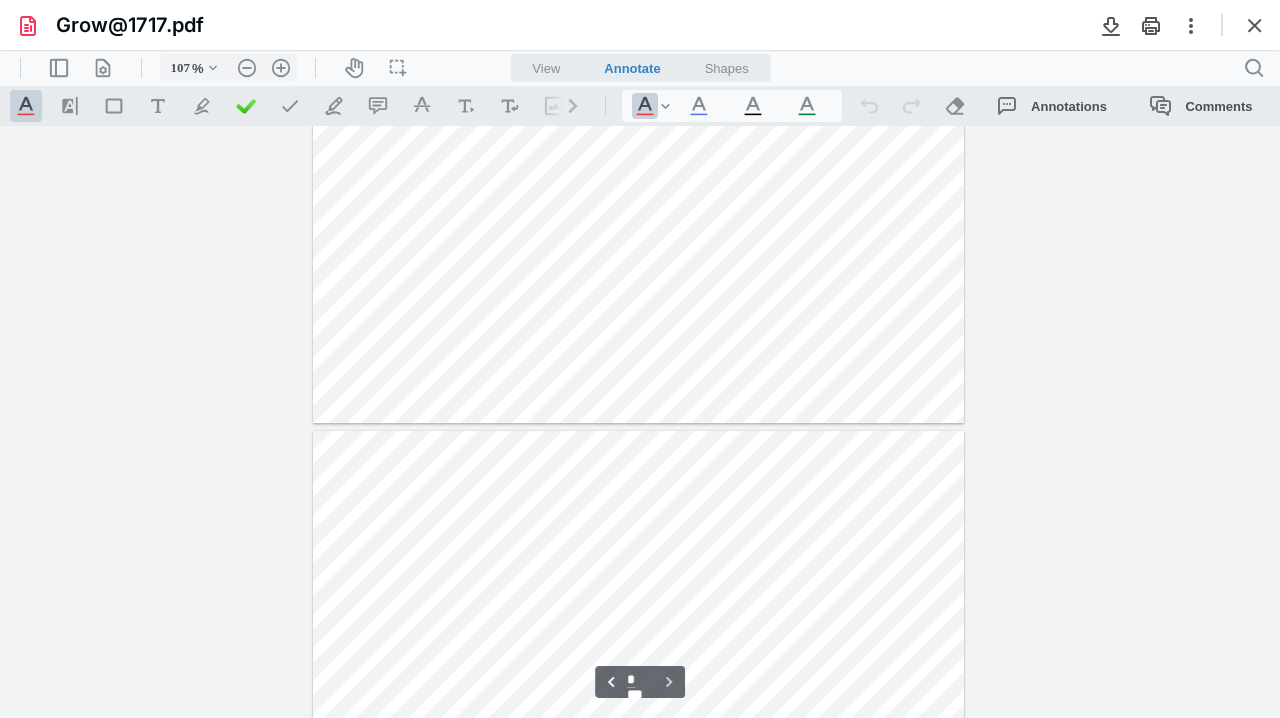 scroll, scrollTop: 600, scrollLeft: 0, axis: vertical 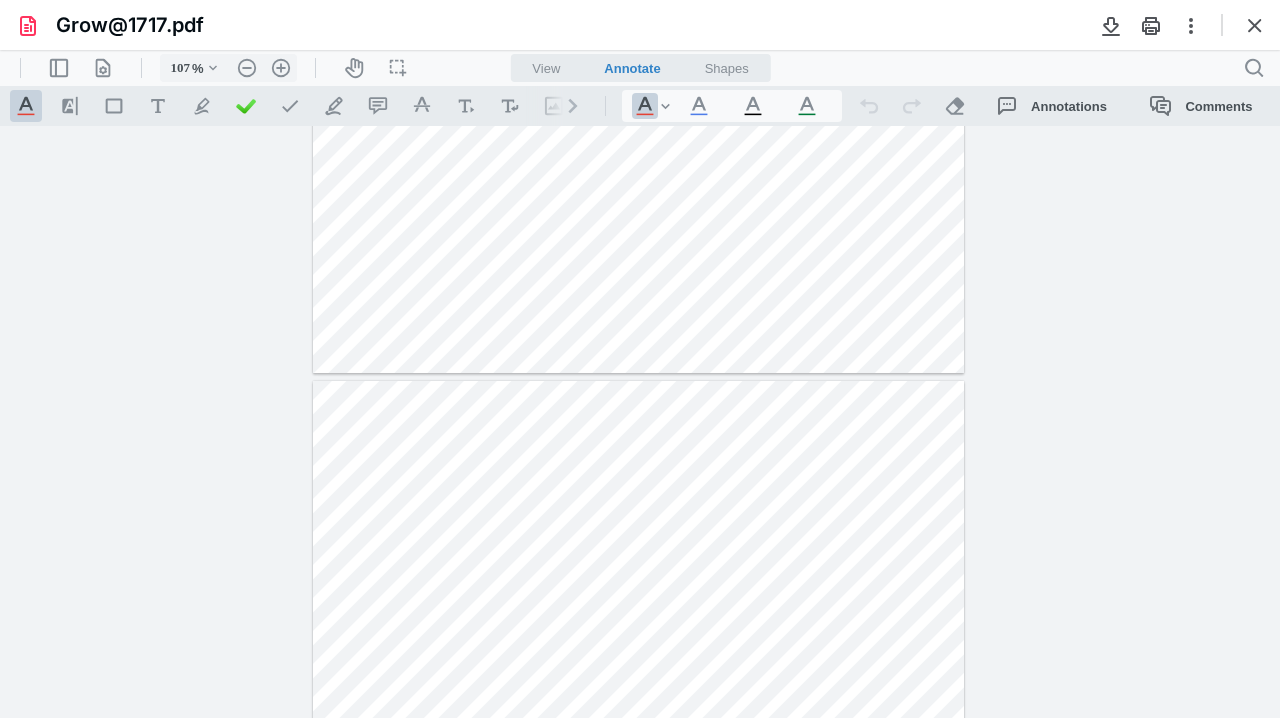 type on "*" 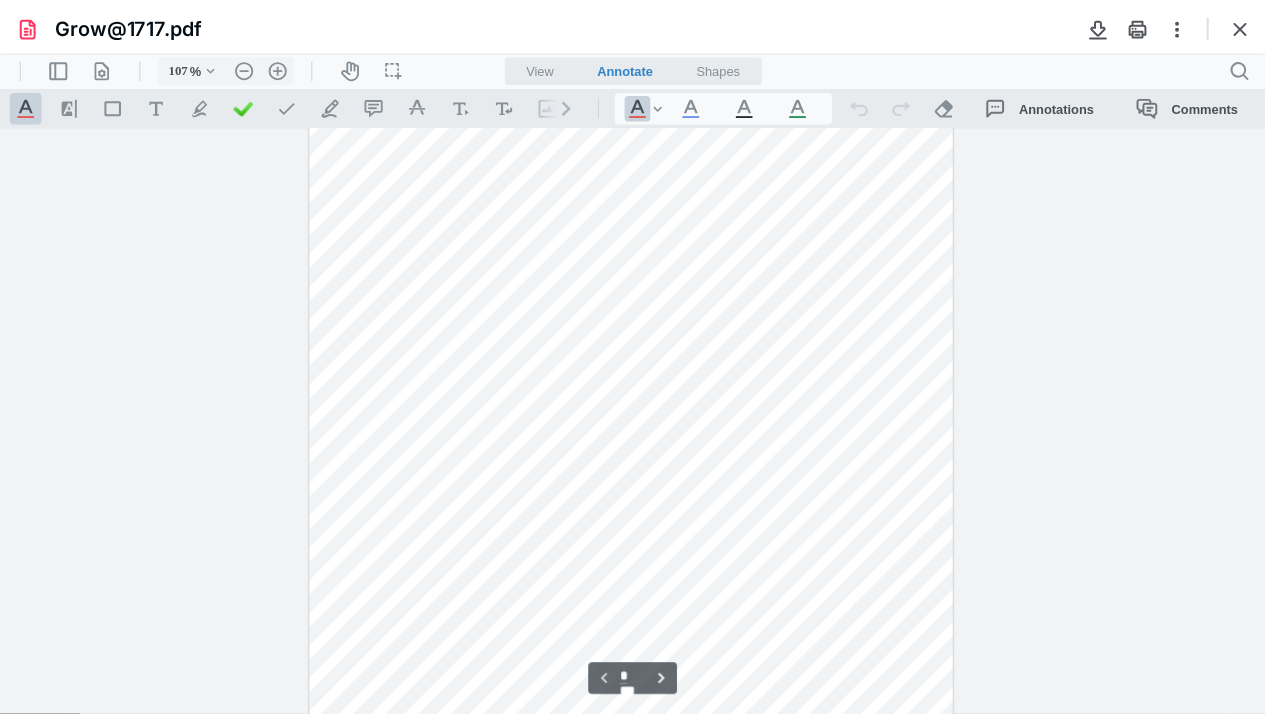 scroll, scrollTop: 0, scrollLeft: 0, axis: both 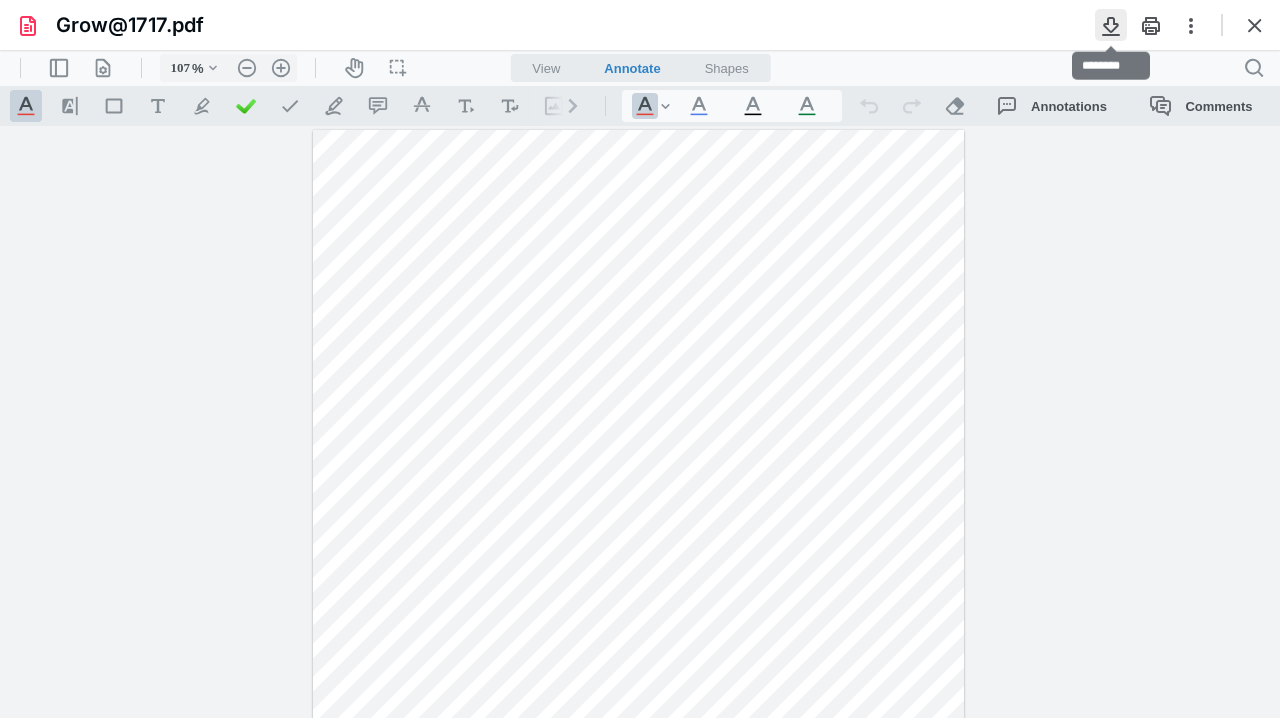 click at bounding box center [1111, 25] 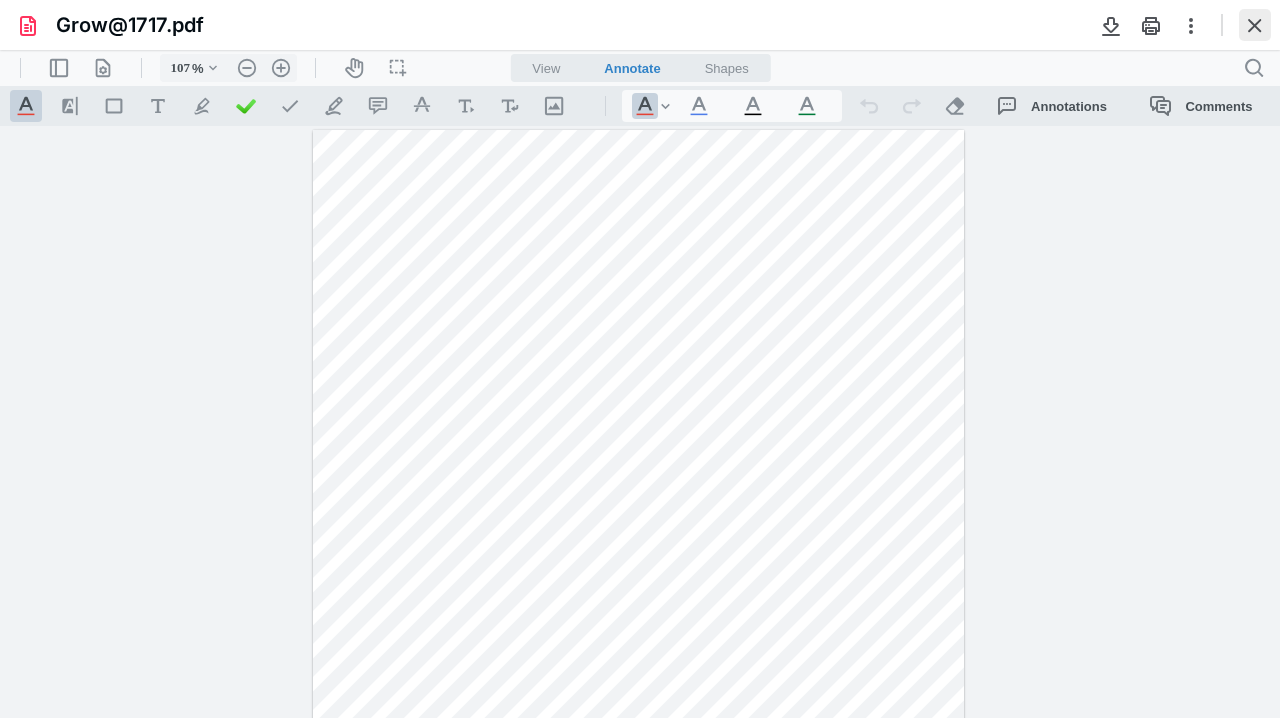 click at bounding box center (1255, 25) 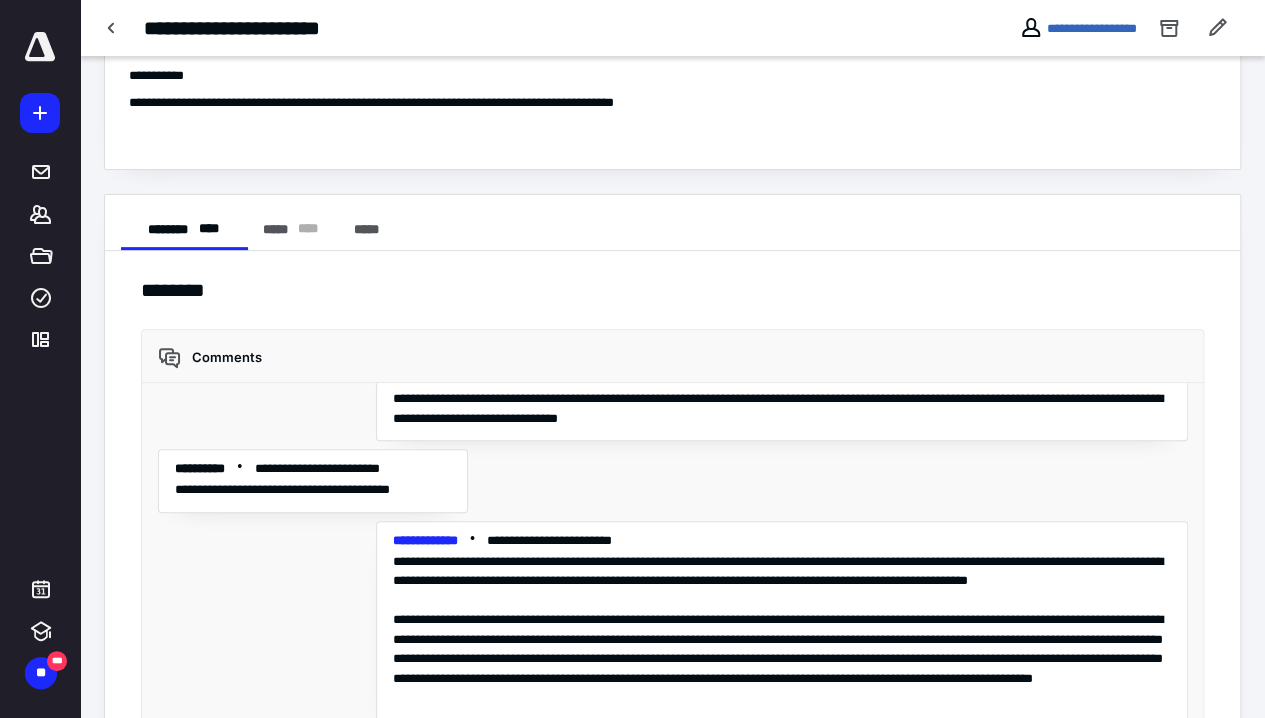 scroll, scrollTop: 1555, scrollLeft: 0, axis: vertical 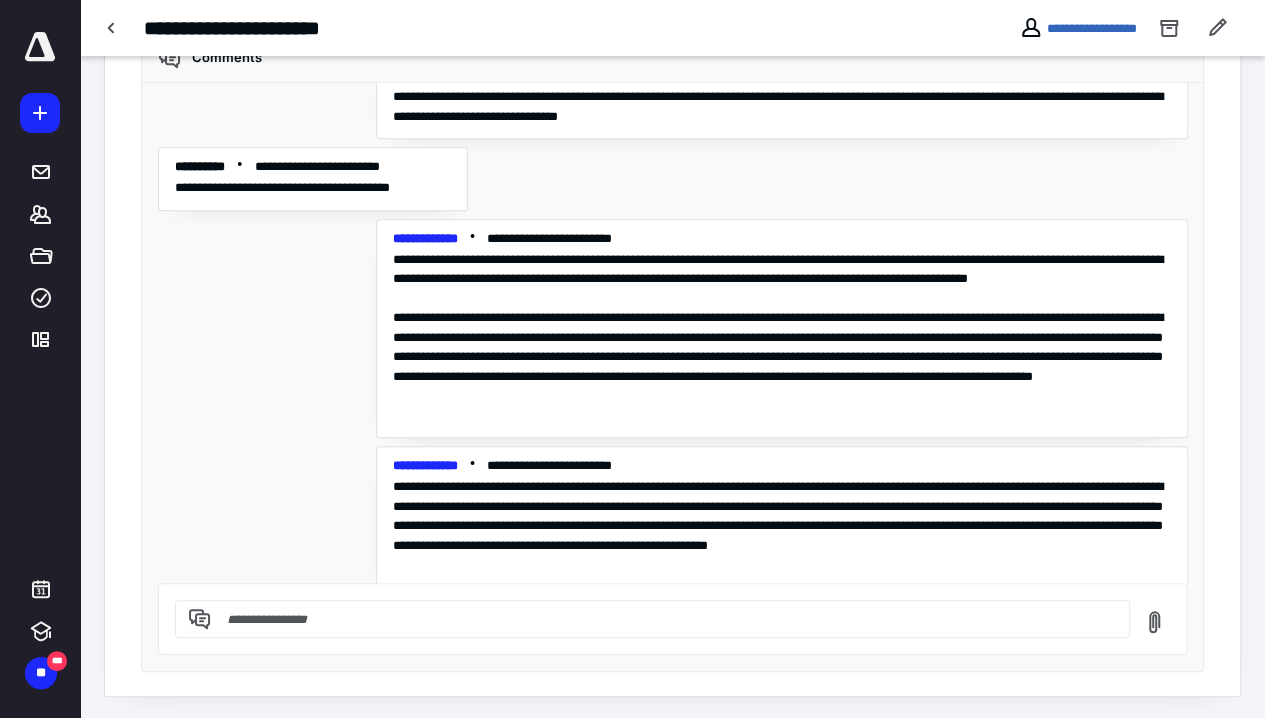 click at bounding box center [664, 619] 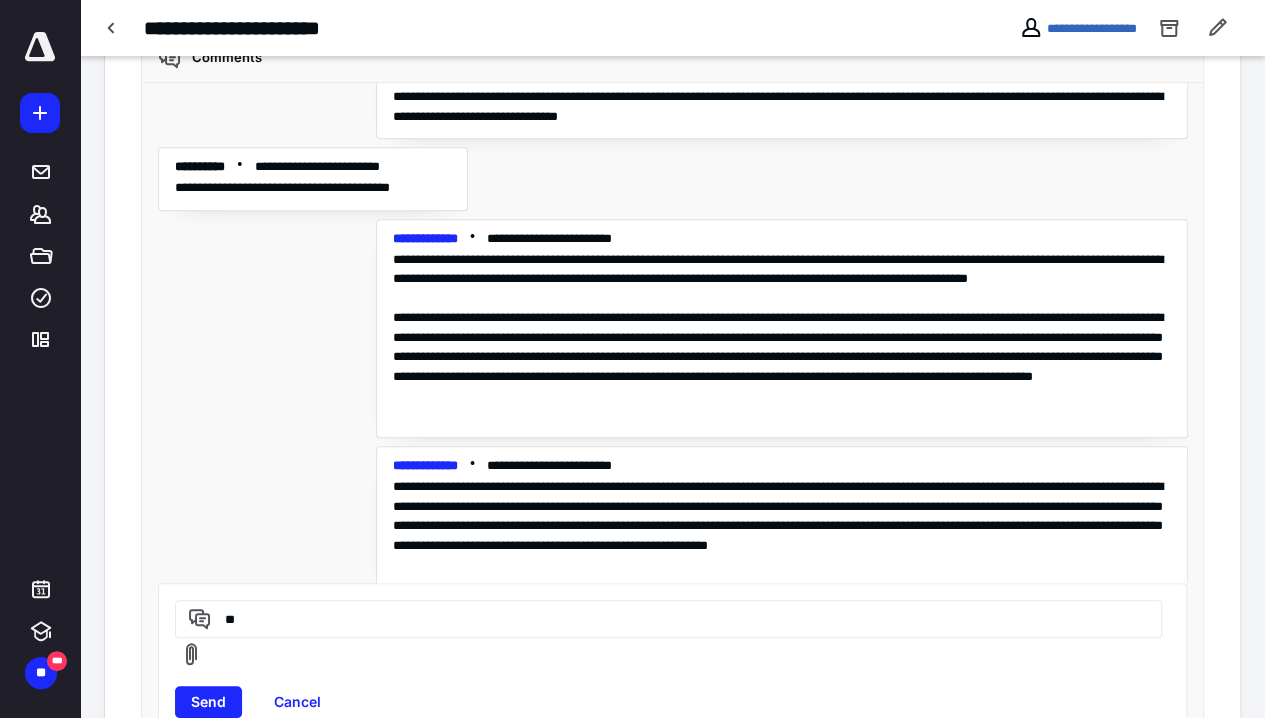 type on "*" 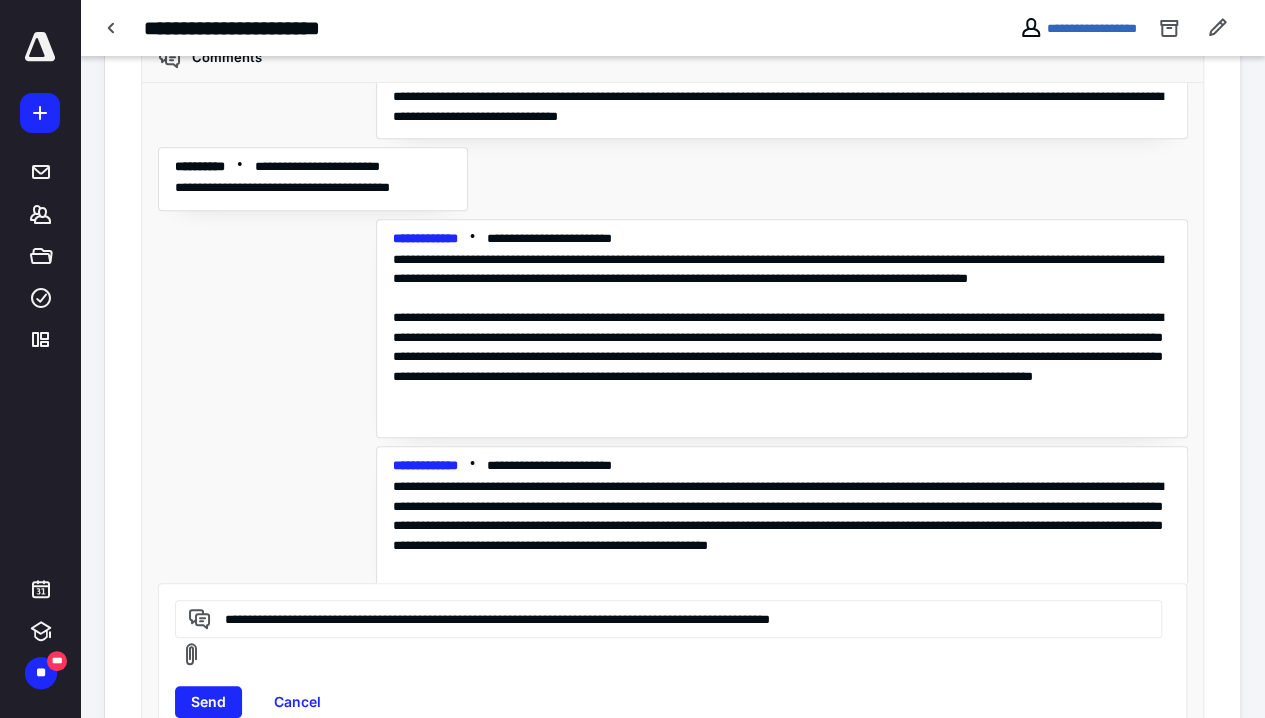 click on "**********" at bounding box center [665, 618] 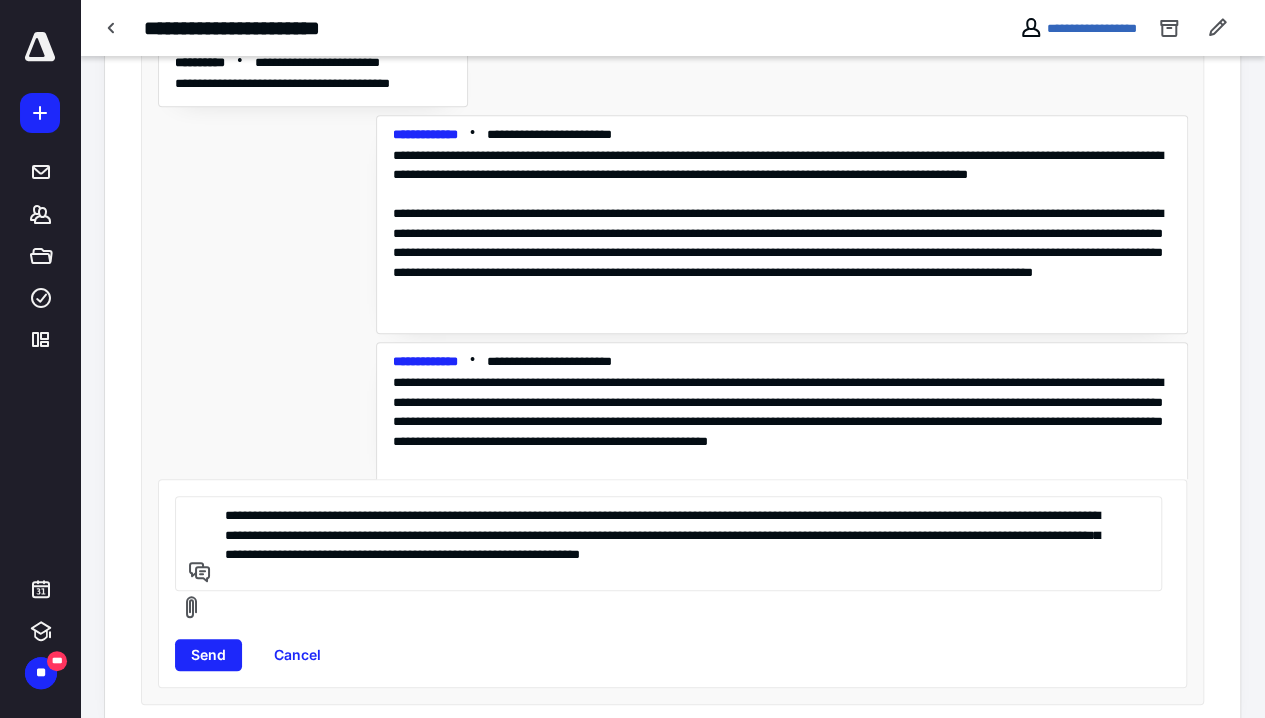 scroll, scrollTop: 652, scrollLeft: 0, axis: vertical 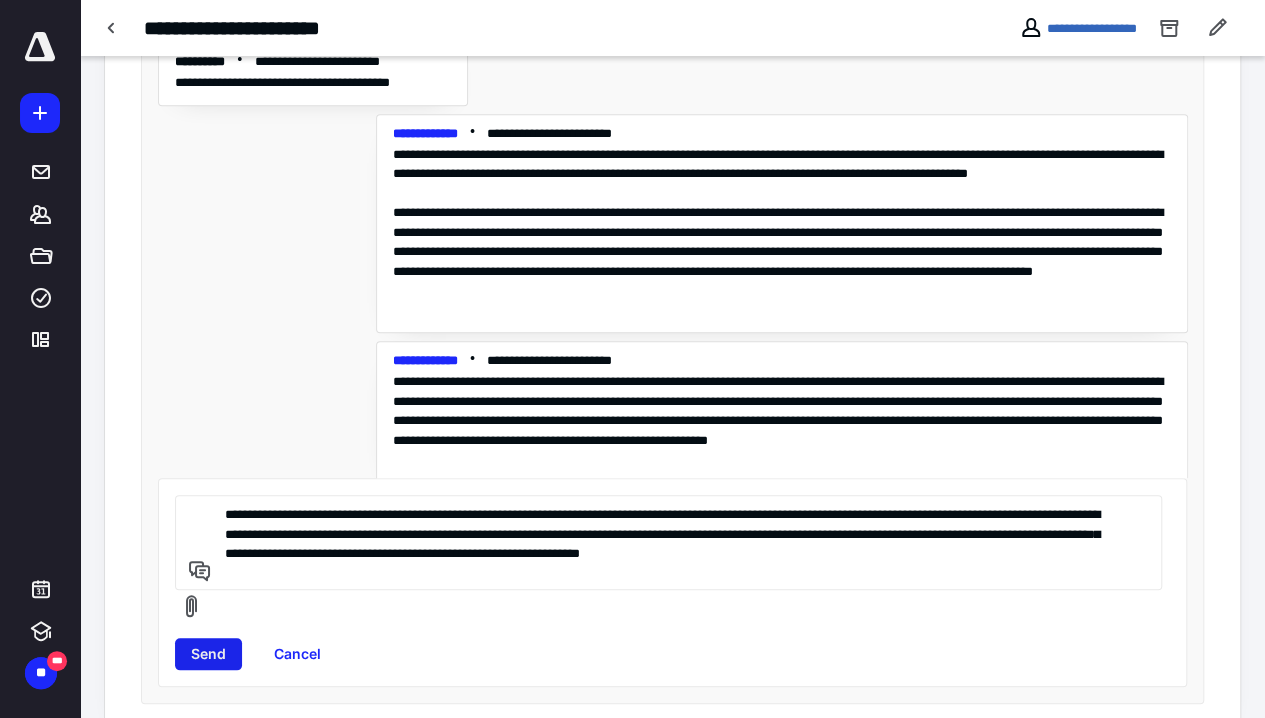 type on "**********" 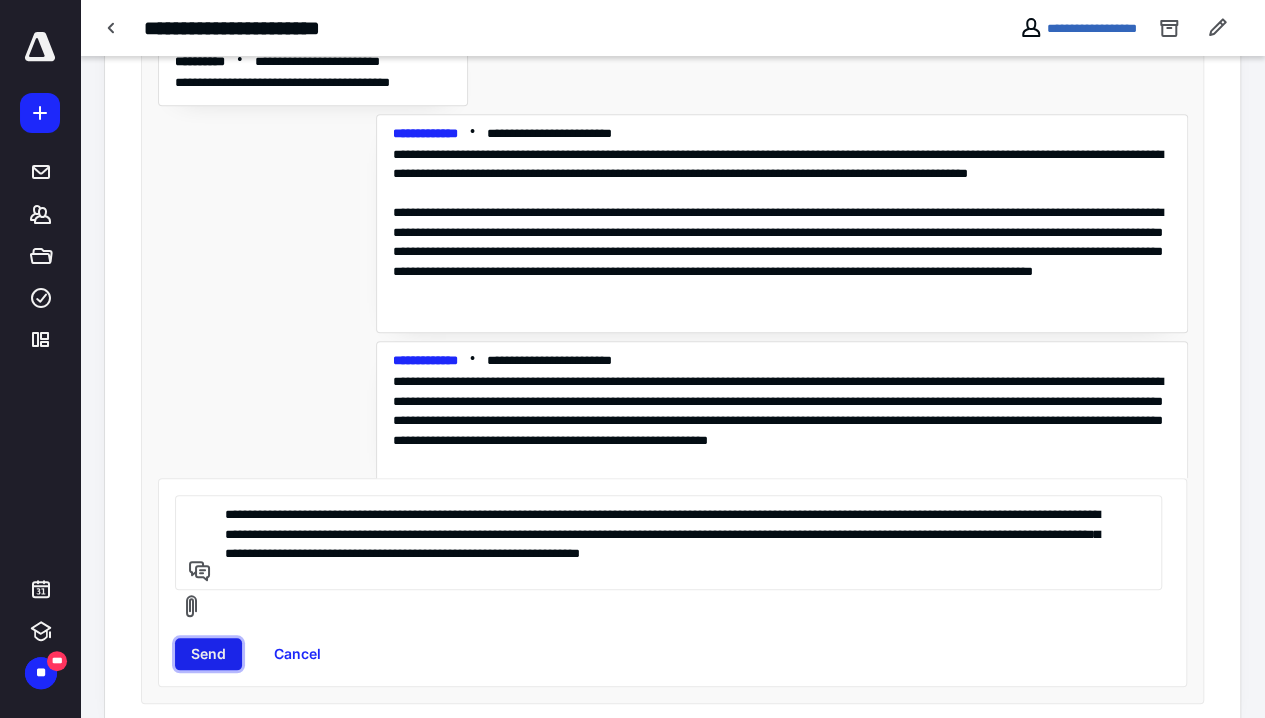 click on "Send" at bounding box center [208, 654] 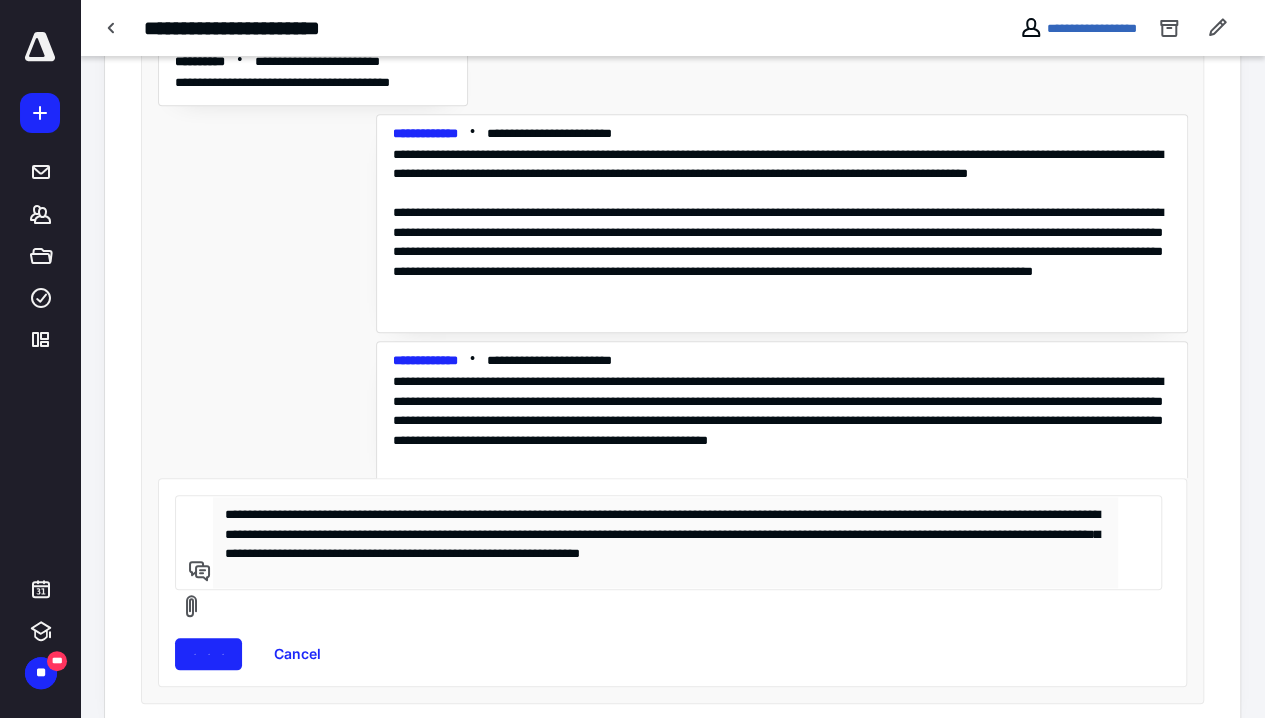 type 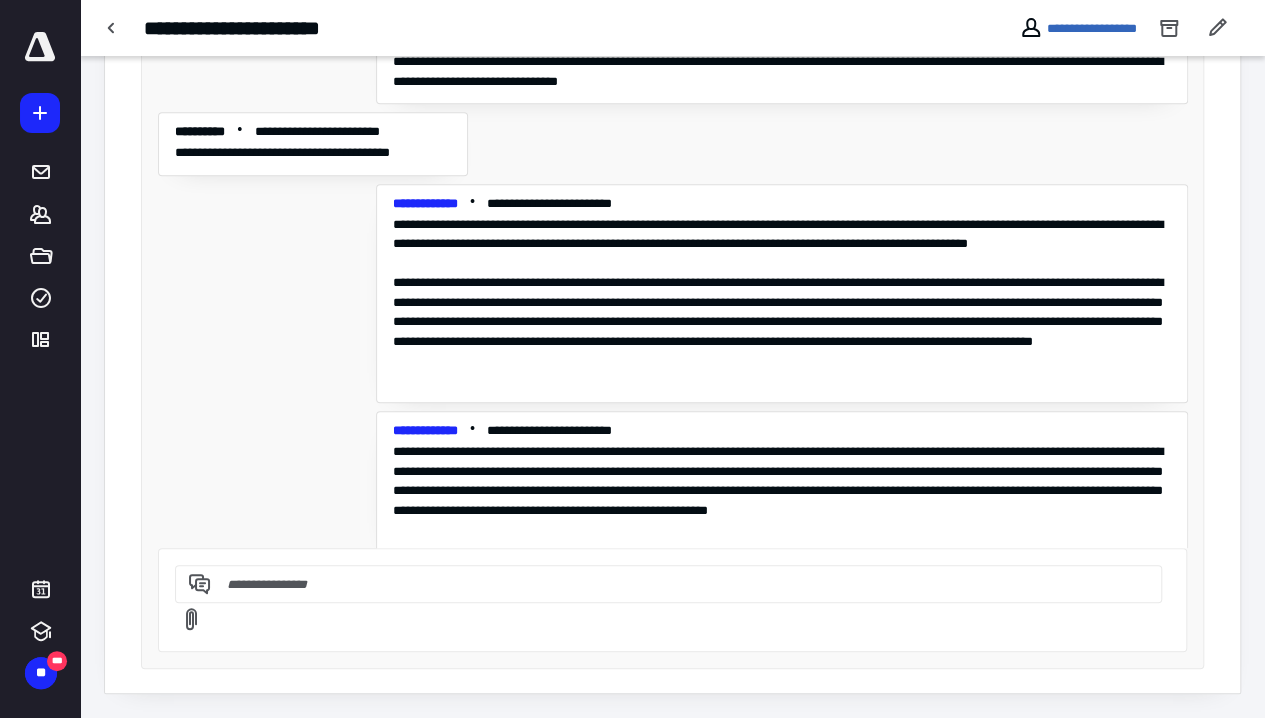 scroll, scrollTop: 547, scrollLeft: 0, axis: vertical 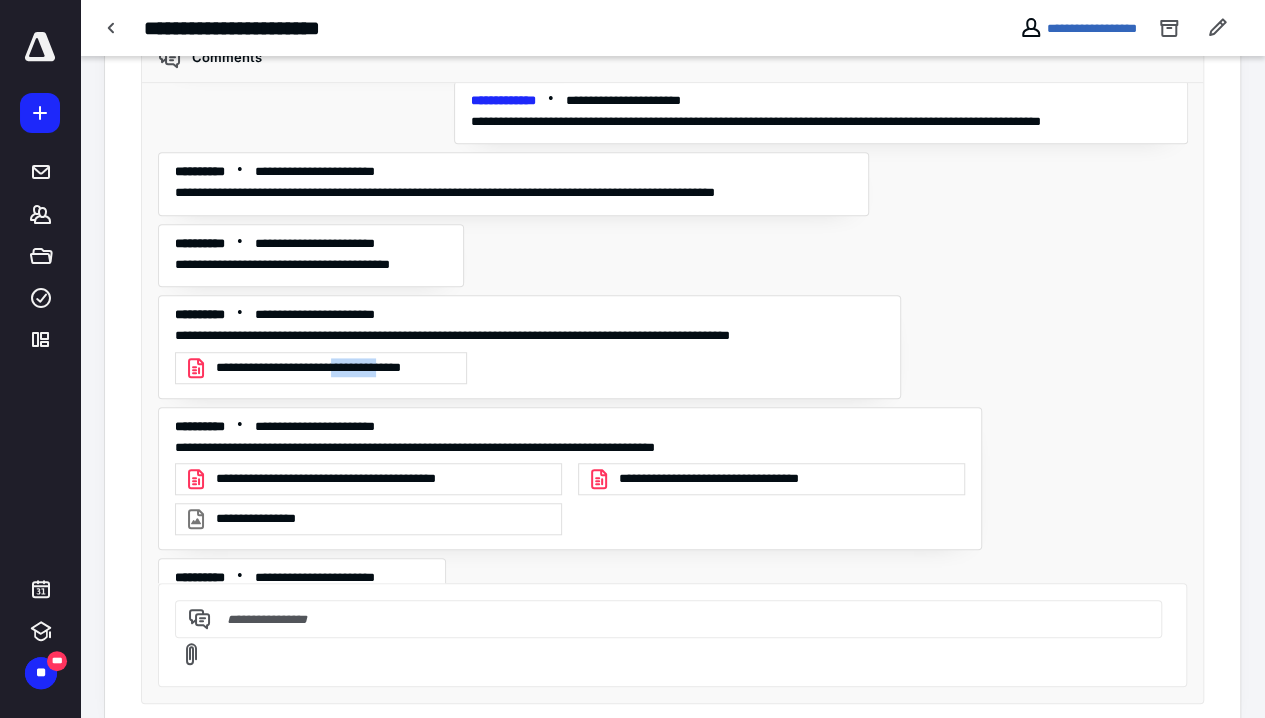 drag, startPoint x: 357, startPoint y: 345, endPoint x: 470, endPoint y: 377, distance: 117.4436 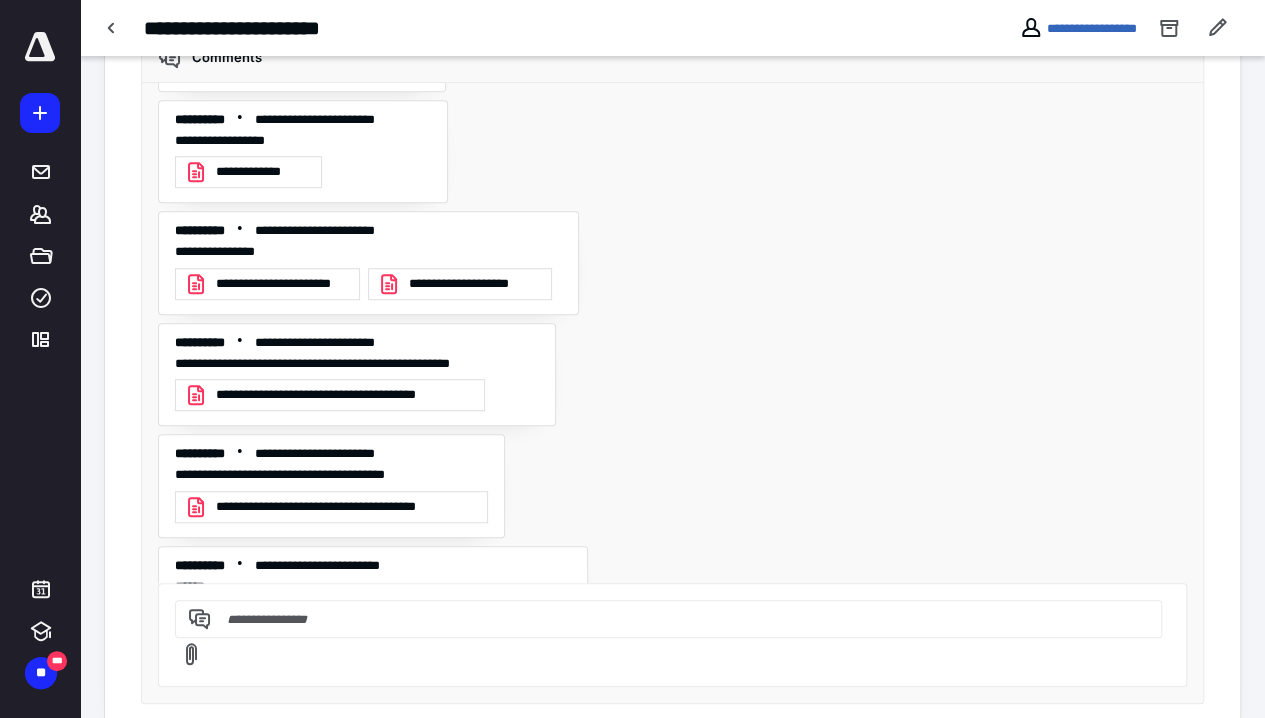 scroll, scrollTop: 1000, scrollLeft: 0, axis: vertical 